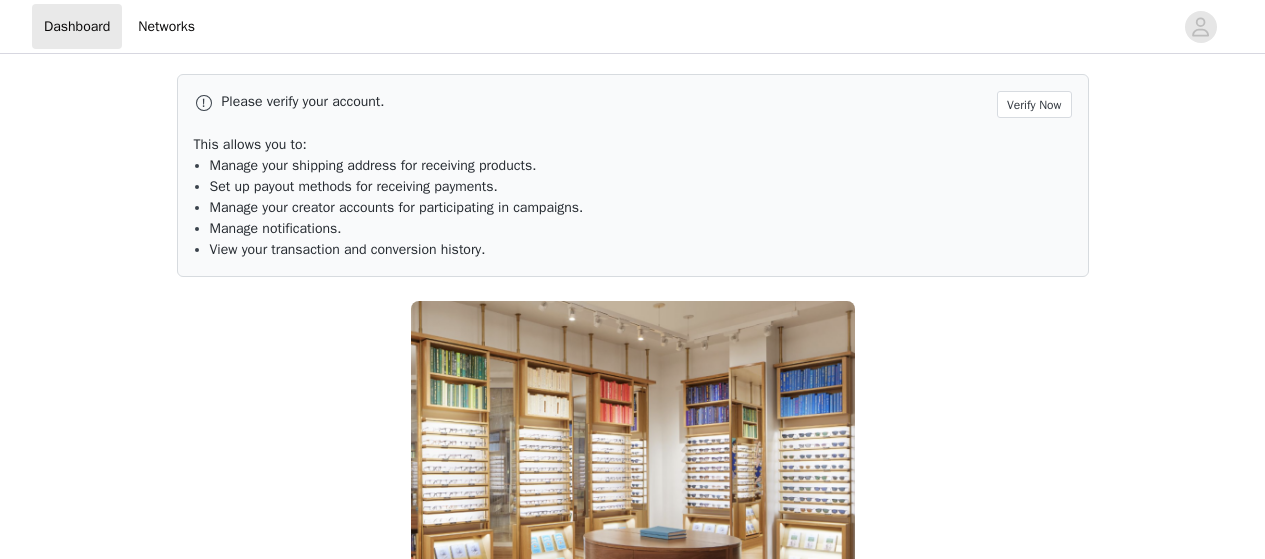 scroll, scrollTop: 0, scrollLeft: 0, axis: both 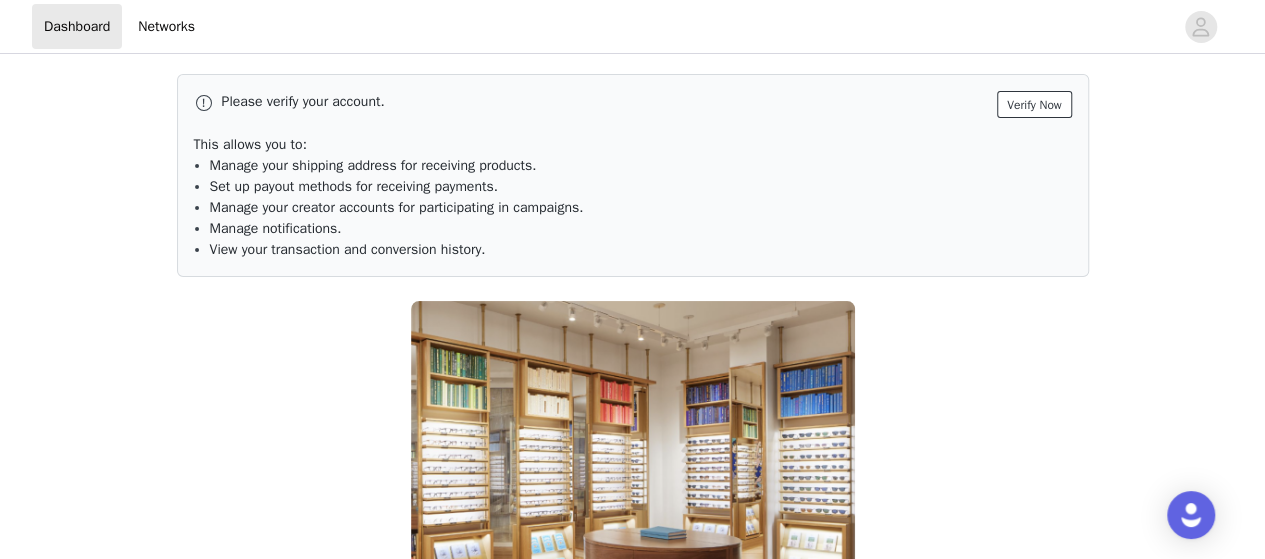 click on "Verify Now" at bounding box center (1034, 104) 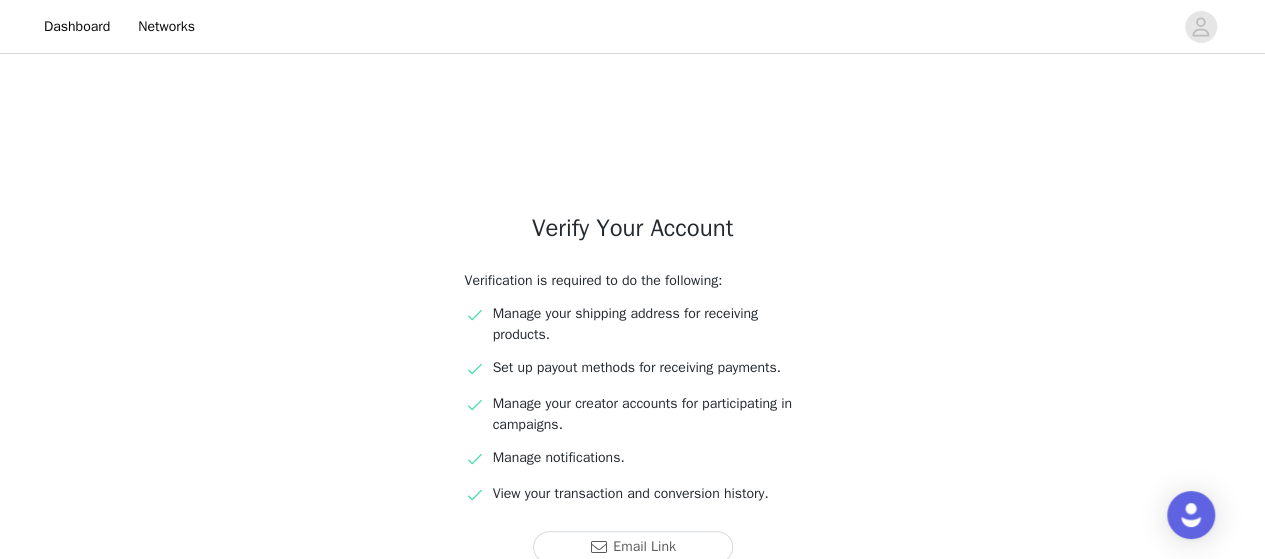scroll, scrollTop: 180, scrollLeft: 0, axis: vertical 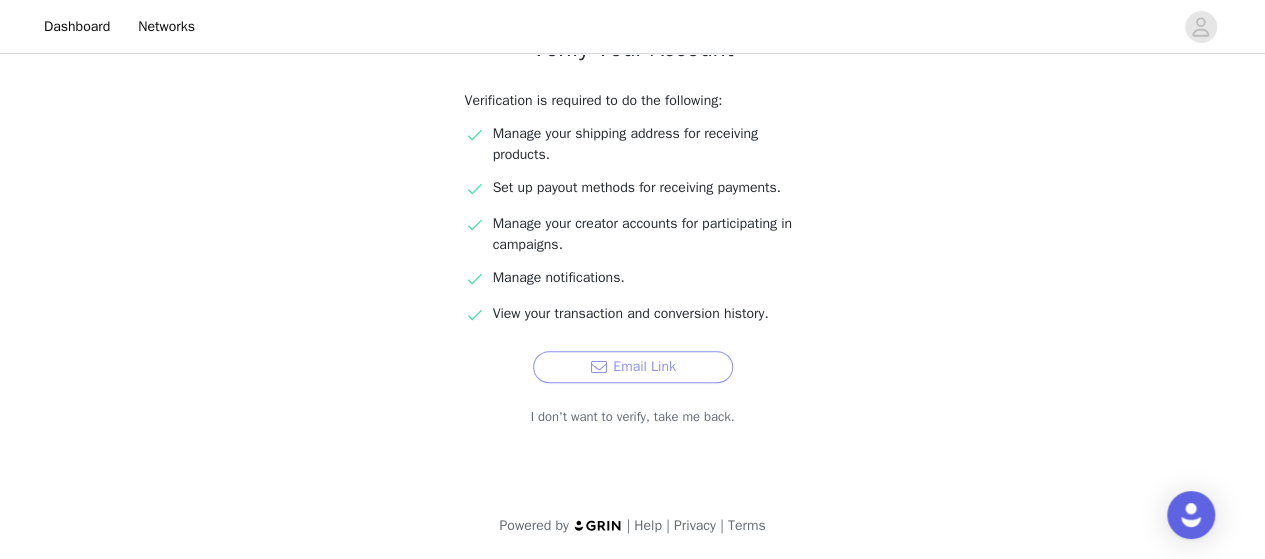 click on "Email Link" at bounding box center [633, 367] 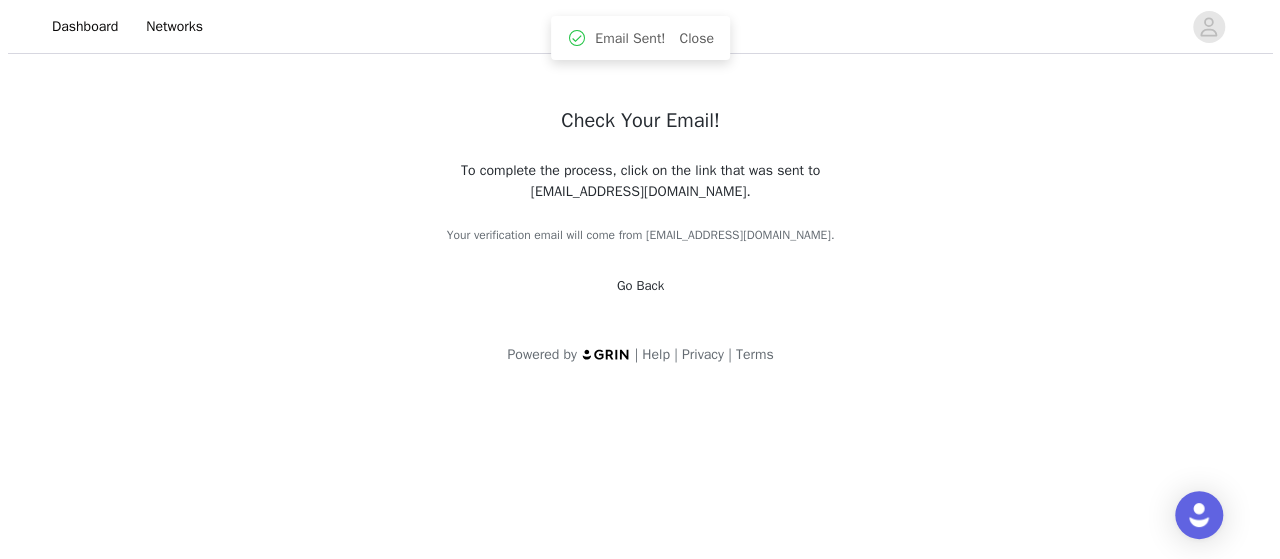 scroll, scrollTop: 0, scrollLeft: 0, axis: both 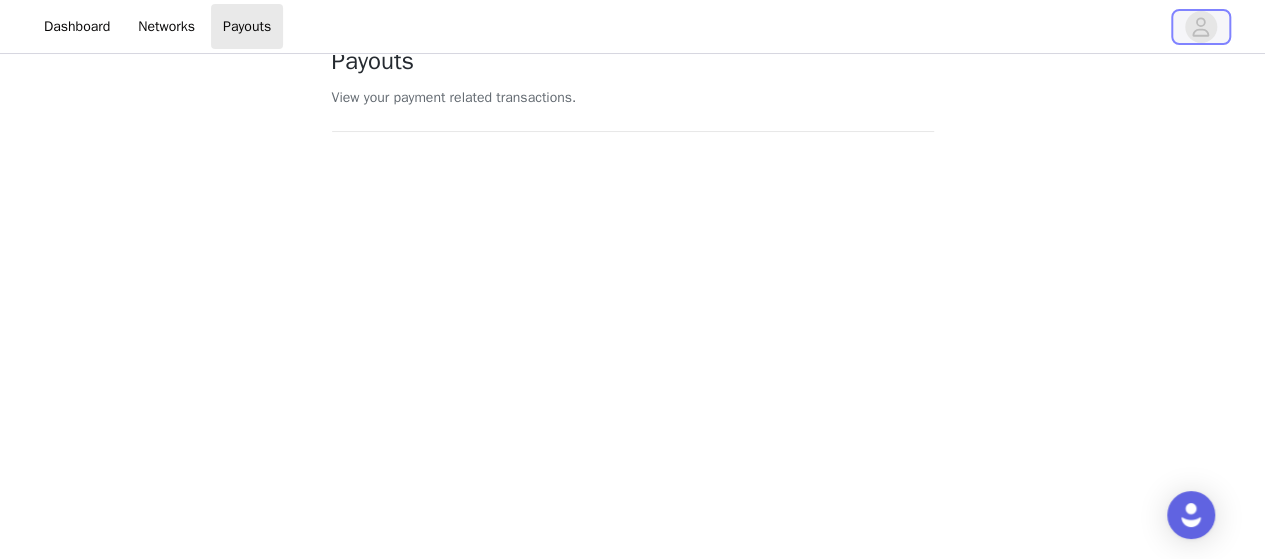 click 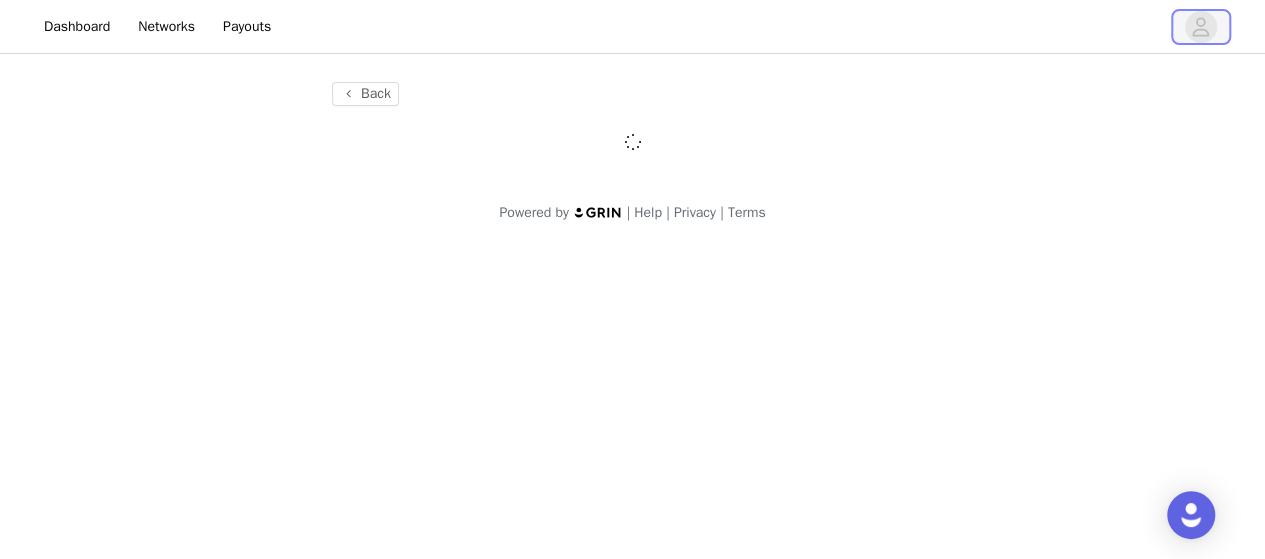 scroll, scrollTop: 0, scrollLeft: 0, axis: both 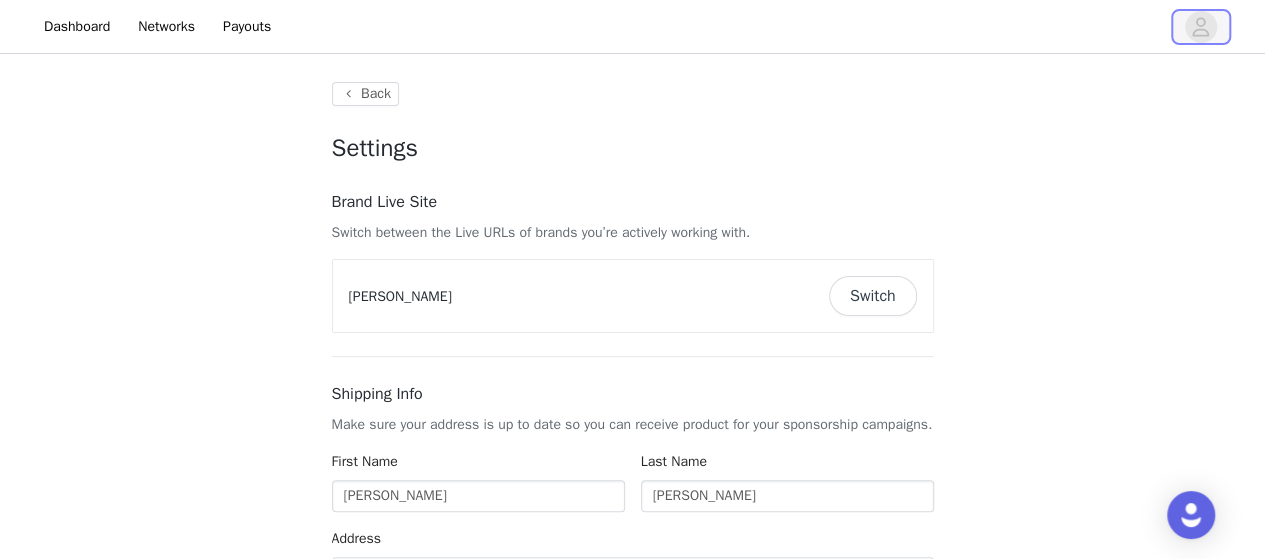 type on "+1 (United States)" 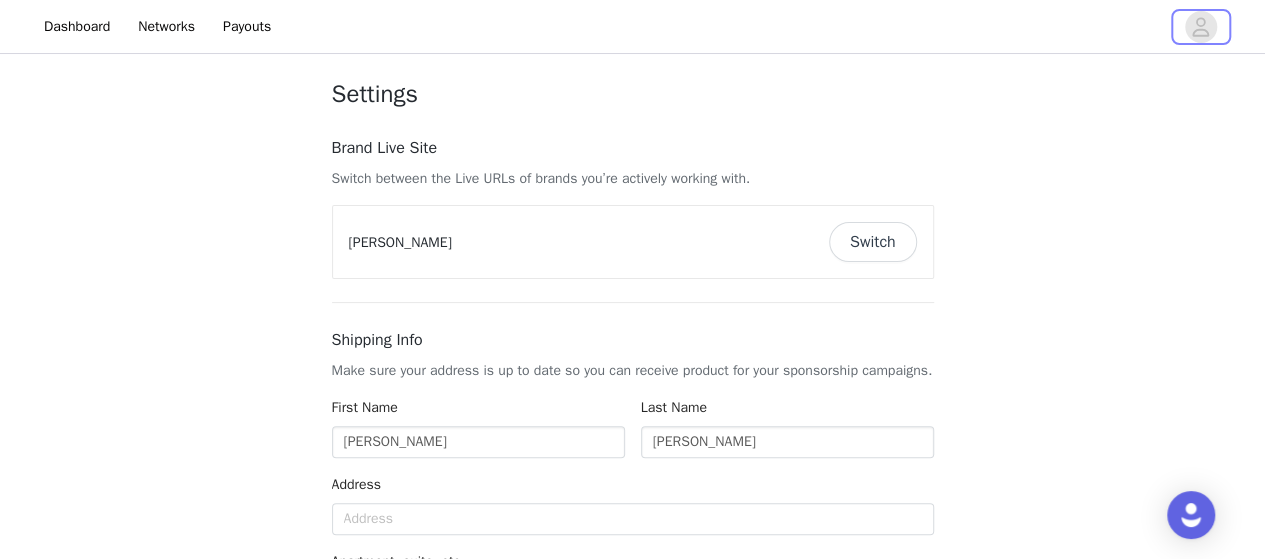 scroll, scrollTop: 0, scrollLeft: 0, axis: both 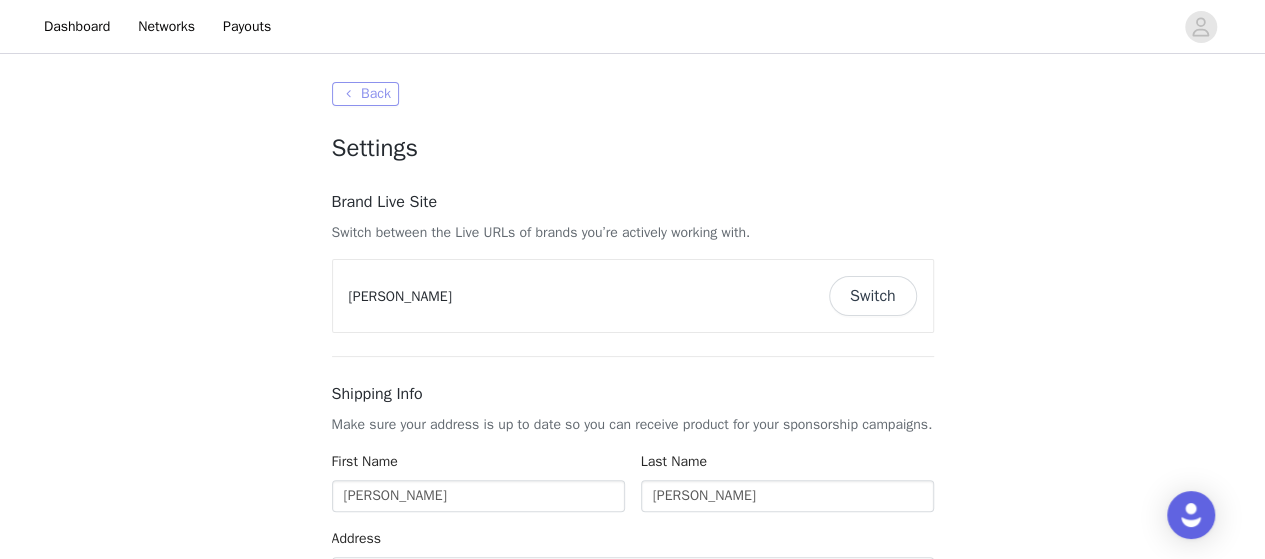 click on "Back" at bounding box center [365, 94] 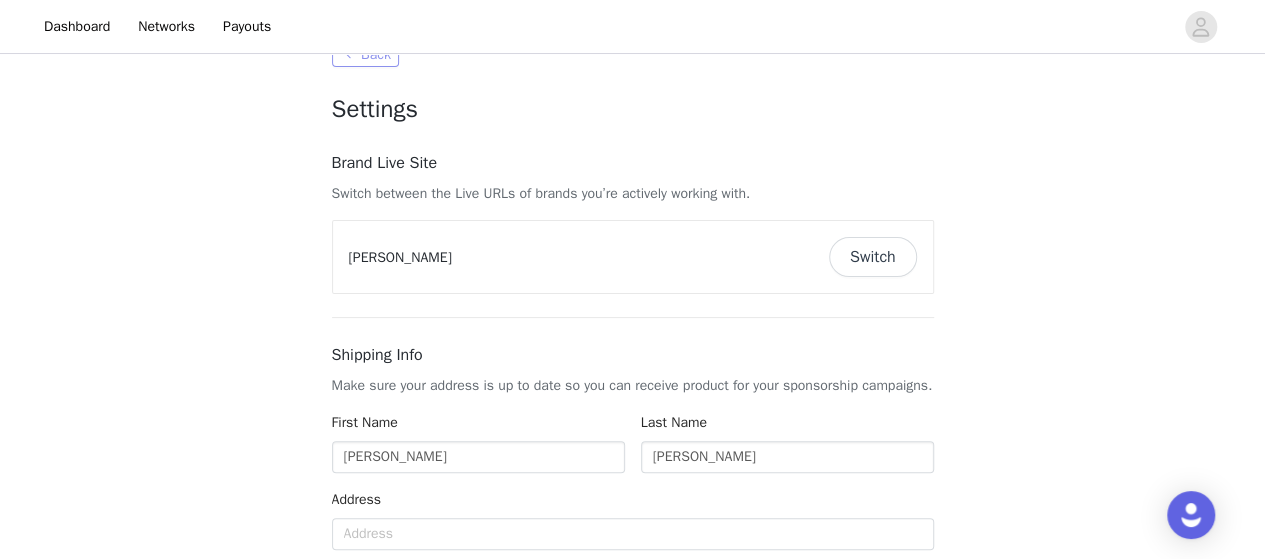 scroll, scrollTop: 0, scrollLeft: 0, axis: both 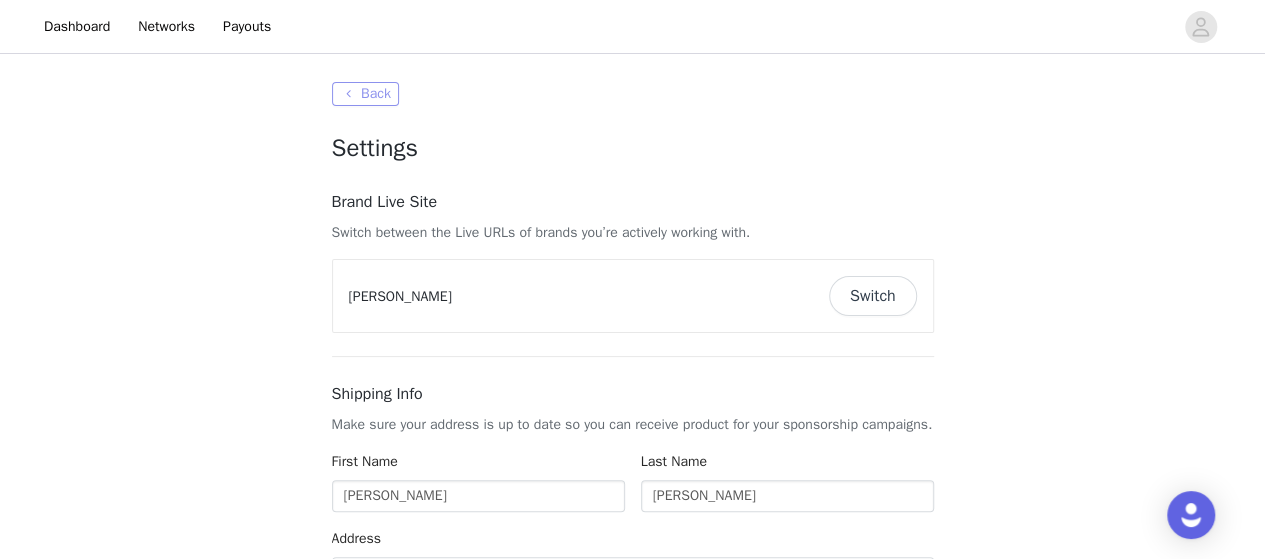 click on "Back" at bounding box center (365, 94) 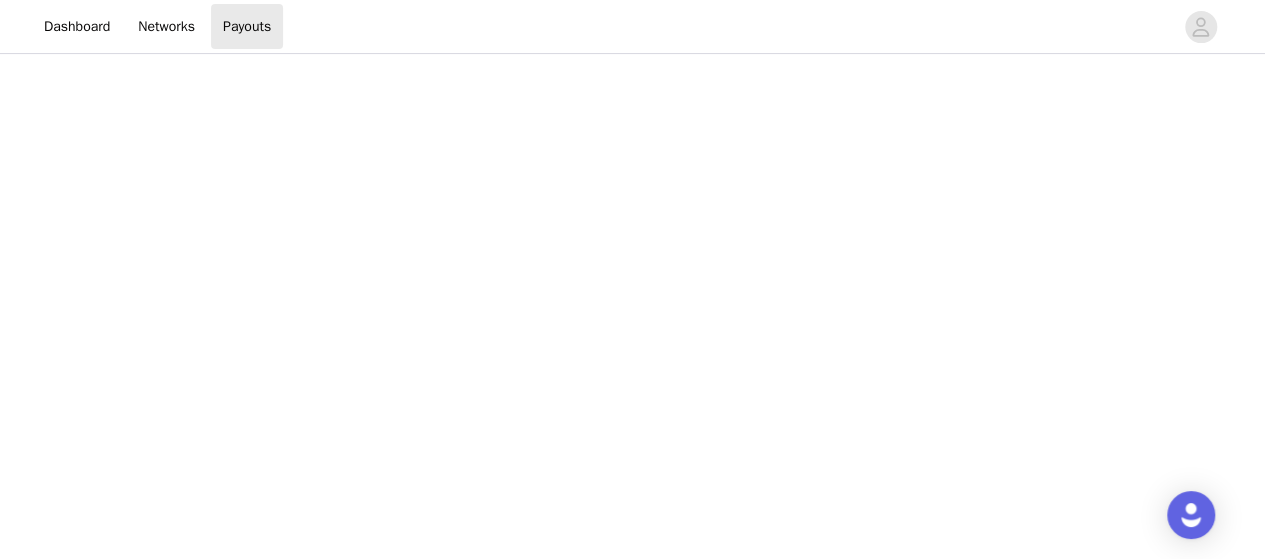 scroll, scrollTop: 292, scrollLeft: 0, axis: vertical 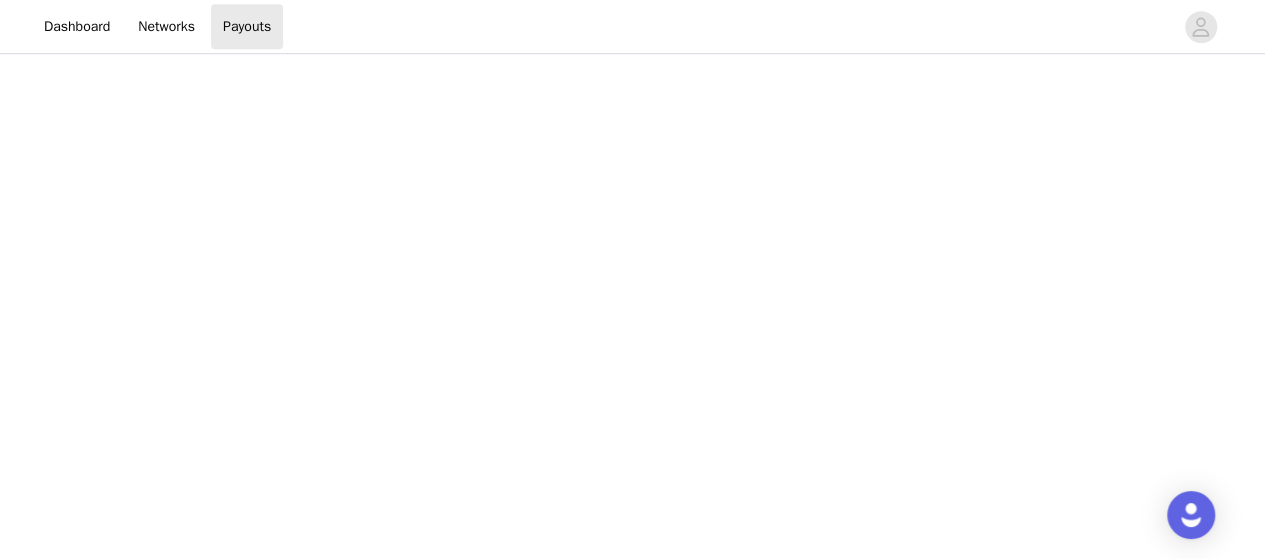 click on "Payouts   View your payment related transactions.             Payout Activity   View and track your payments and conversions   Filter   Export     Payments Conversions   Total     $0.00    You do not have any payouts yet.   0                       Powered by       |    Help    |    Privacy    |    Terms" at bounding box center (632, 228) 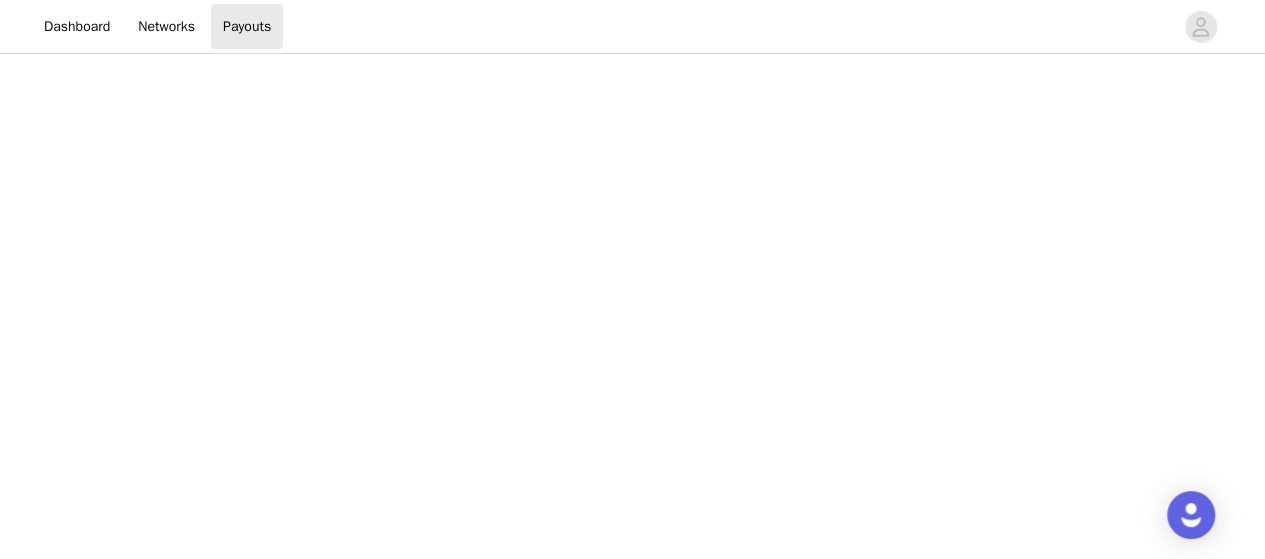 scroll, scrollTop: 108, scrollLeft: 0, axis: vertical 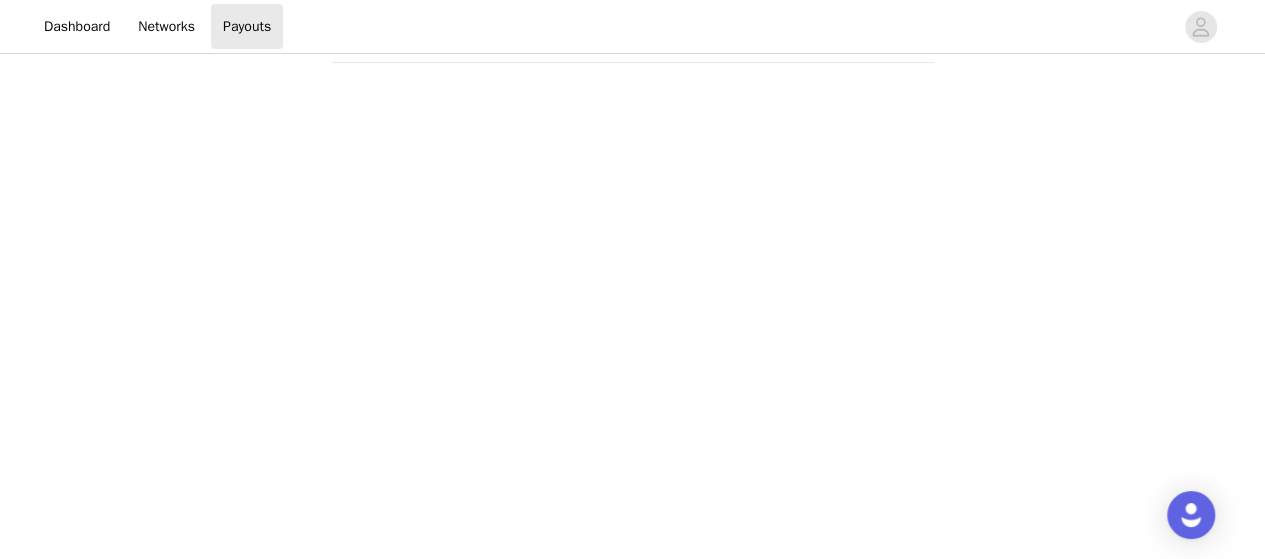 click on "Payouts   View your payment related transactions.             Payout Activity   View and track your payments and conversions   Filter   Export     Payments Conversions   Total     $0.00    You do not have any payouts yet.   0                       Powered by       |    Help    |    Privacy    |    Terms" at bounding box center (632, 994) 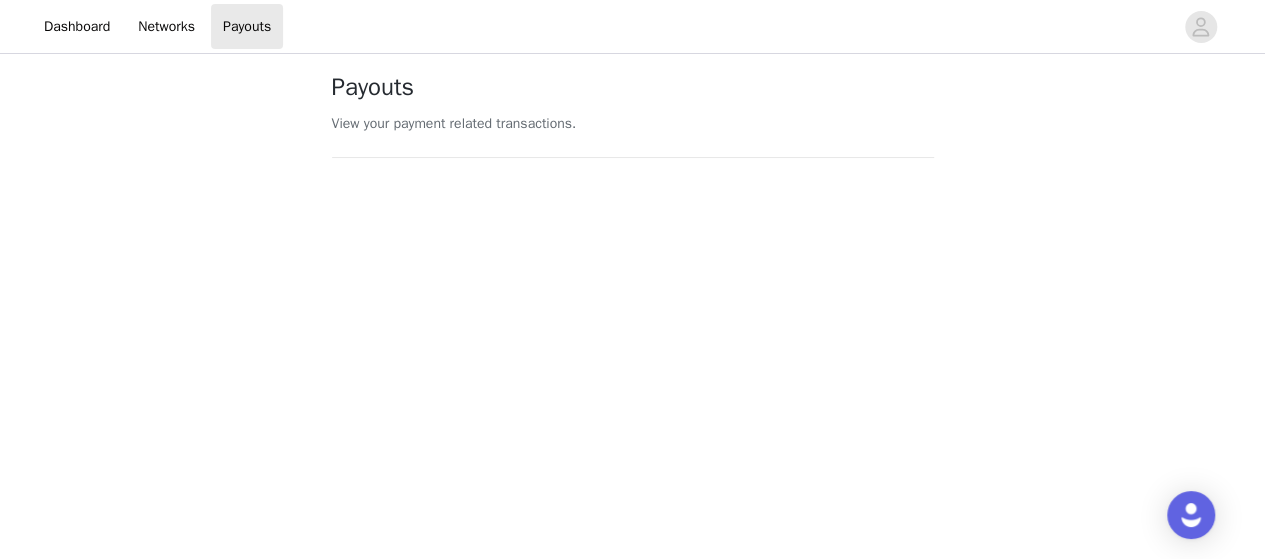 scroll, scrollTop: 0, scrollLeft: 0, axis: both 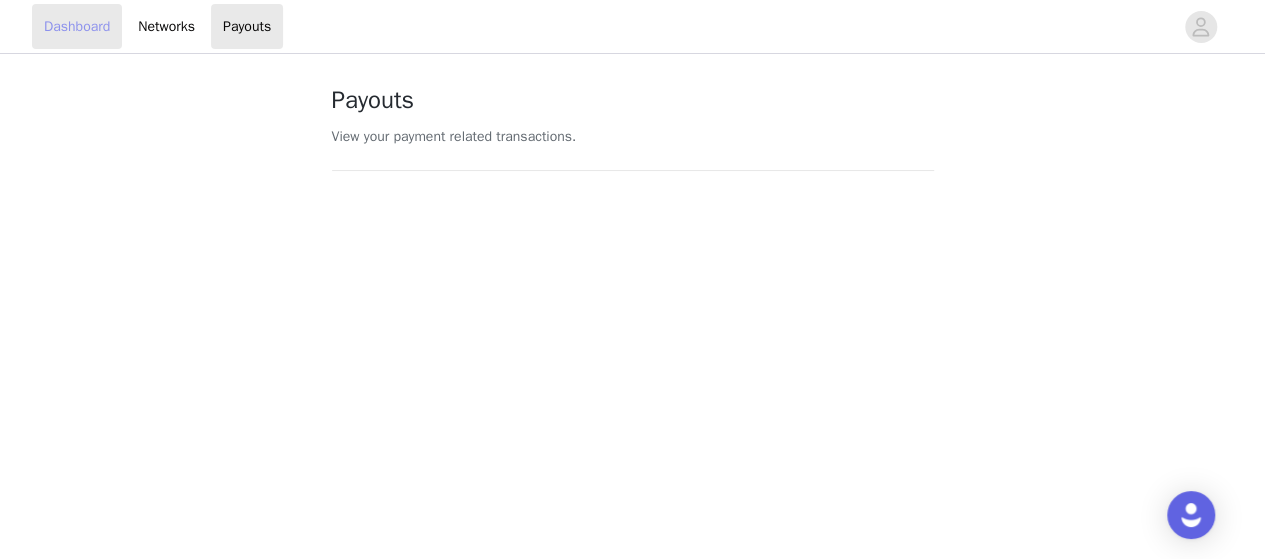 click on "Dashboard" at bounding box center (77, 26) 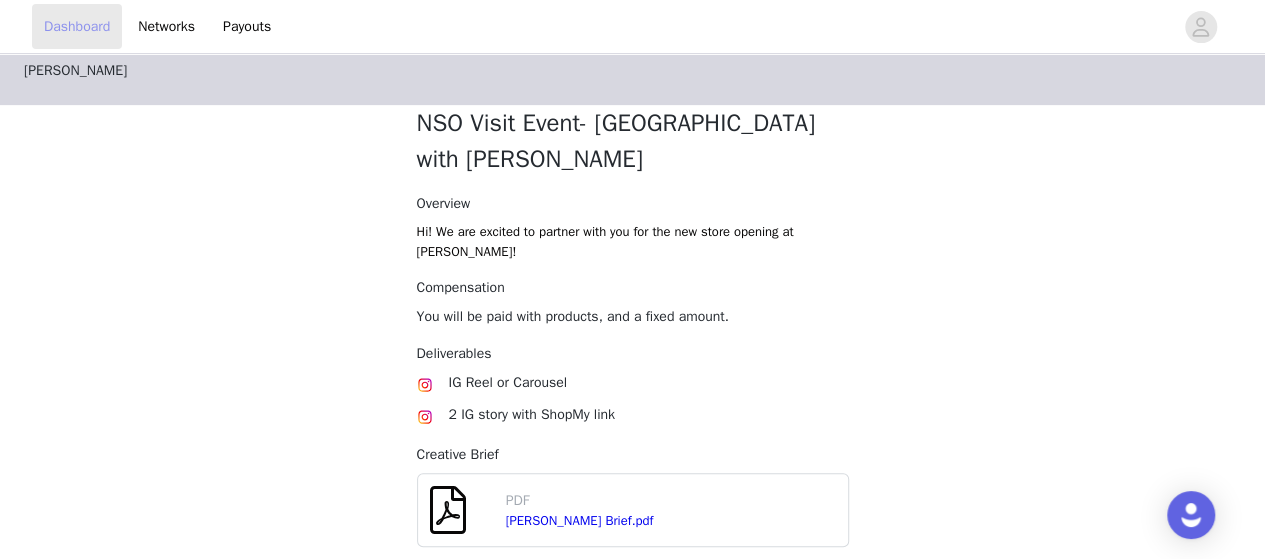 scroll, scrollTop: 528, scrollLeft: 0, axis: vertical 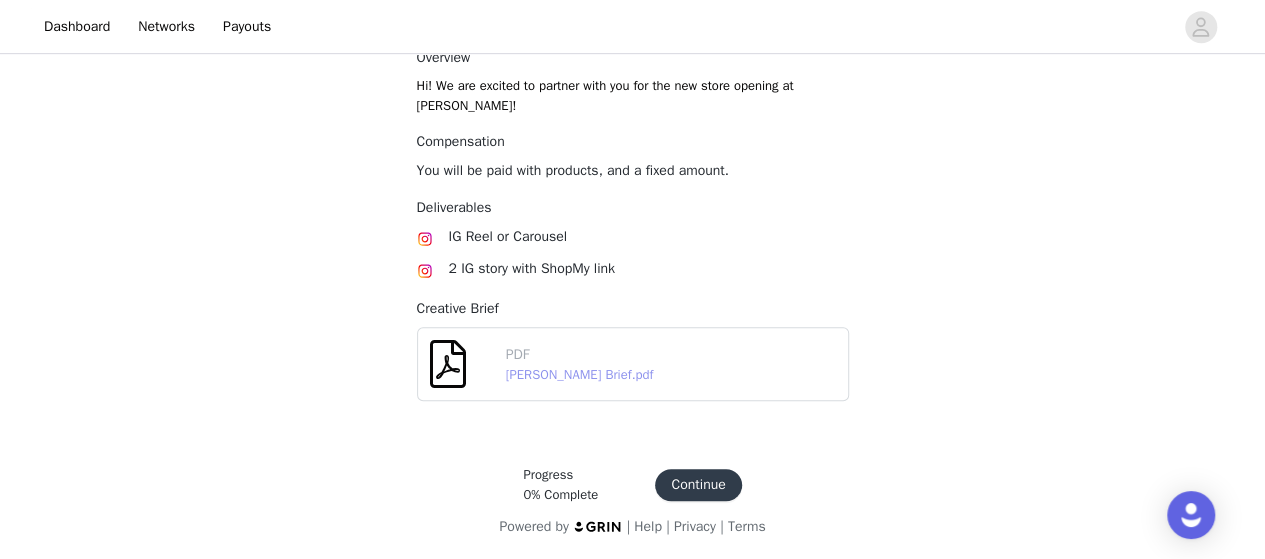 click on "Erica Yang Brief.pdf" at bounding box center [580, 374] 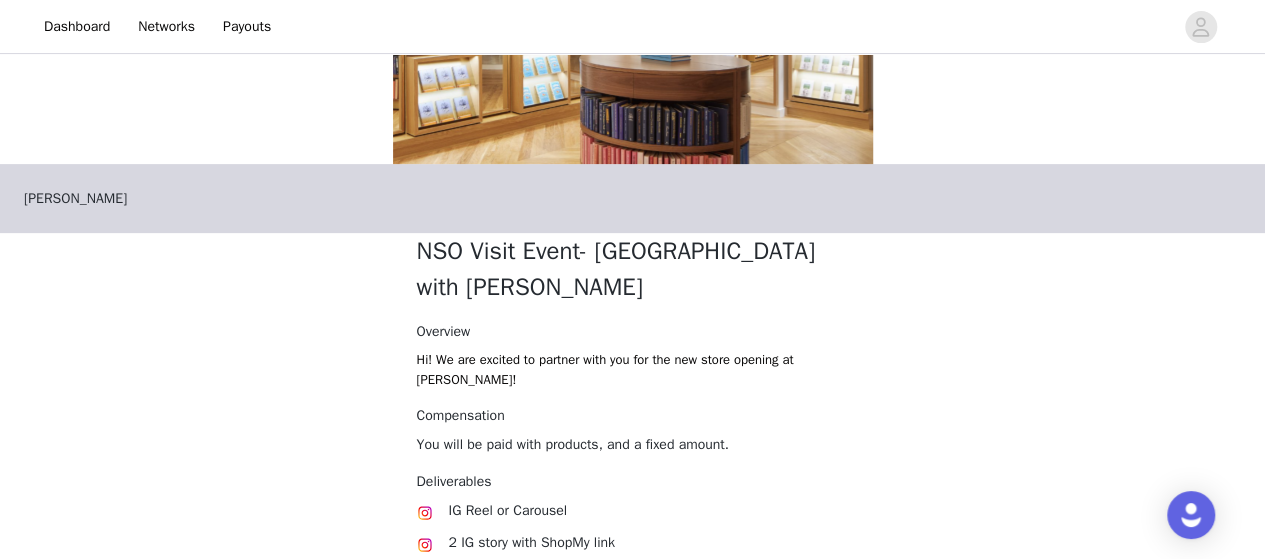 scroll, scrollTop: 528, scrollLeft: 0, axis: vertical 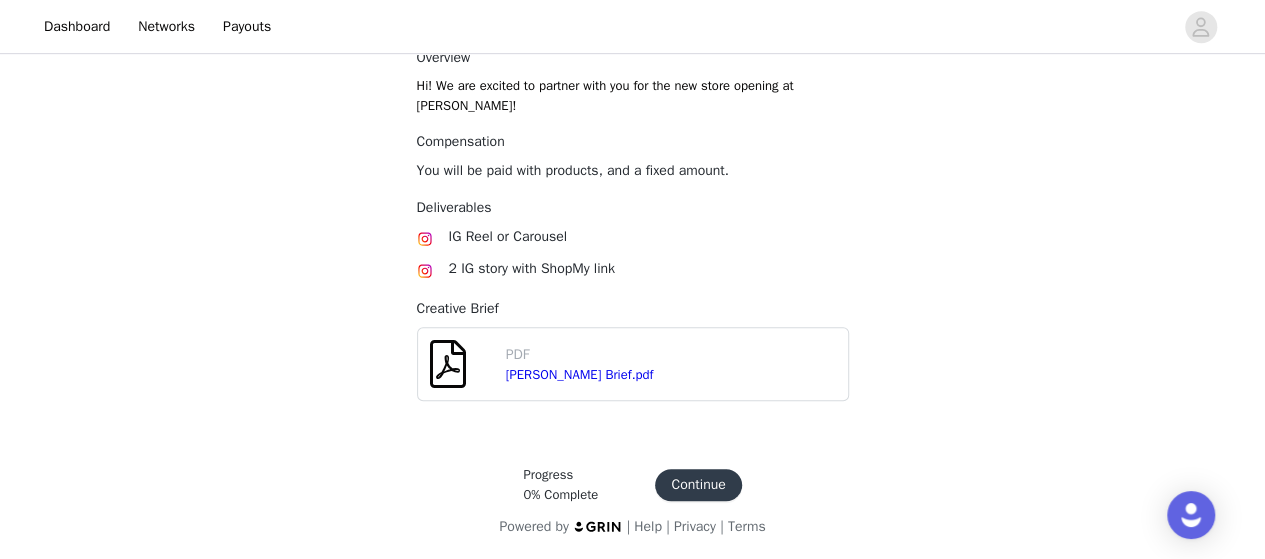 click on "Continue" at bounding box center (698, 485) 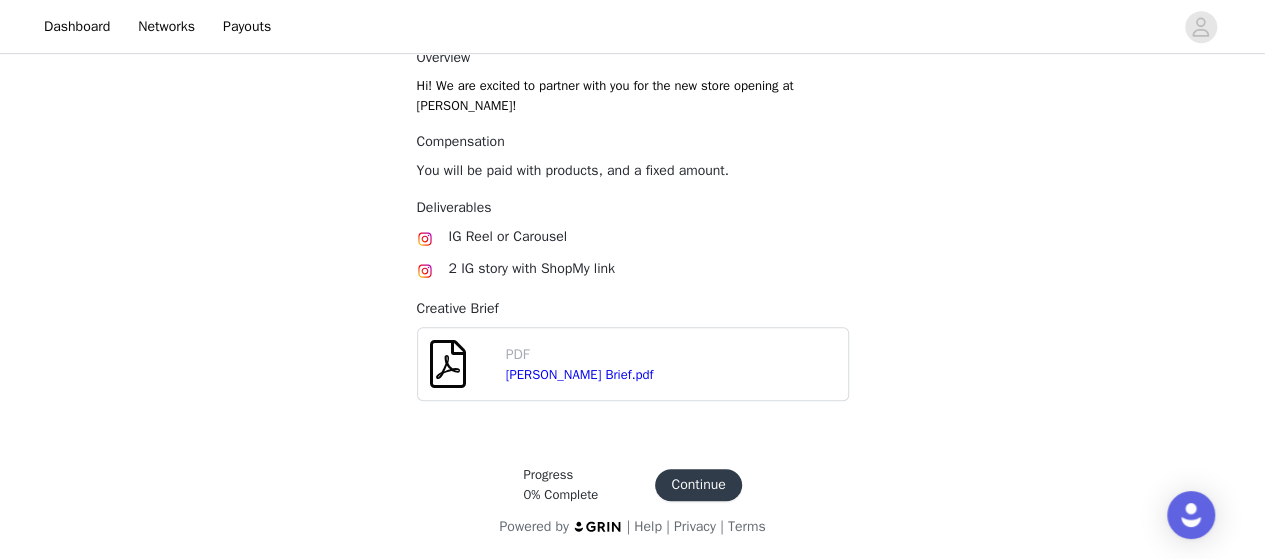 scroll, scrollTop: 0, scrollLeft: 0, axis: both 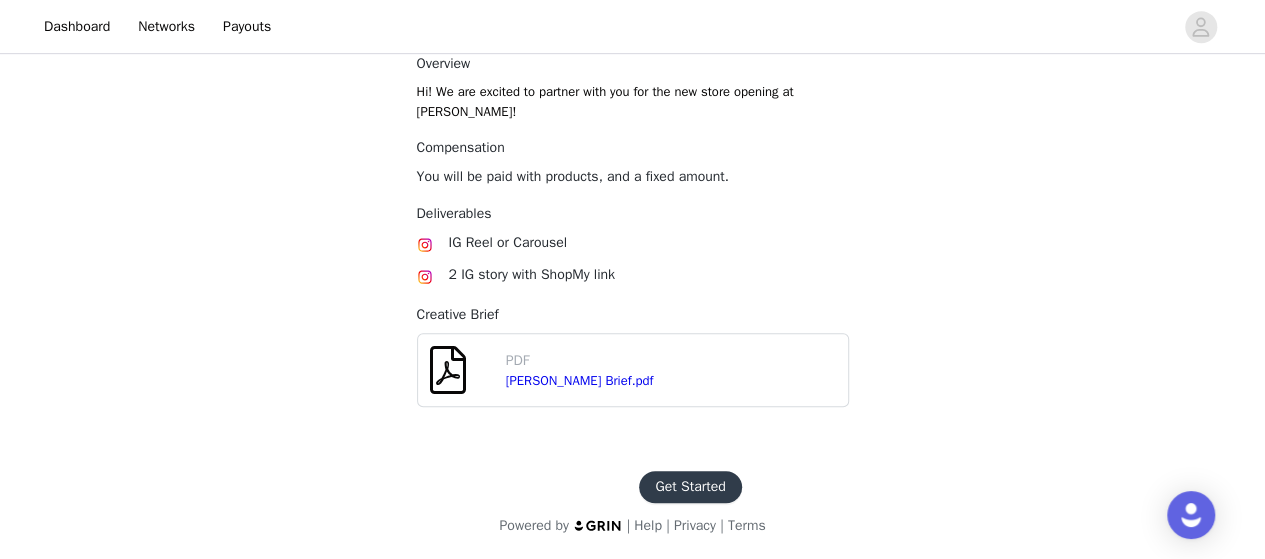 click on "Get Started" at bounding box center [690, 487] 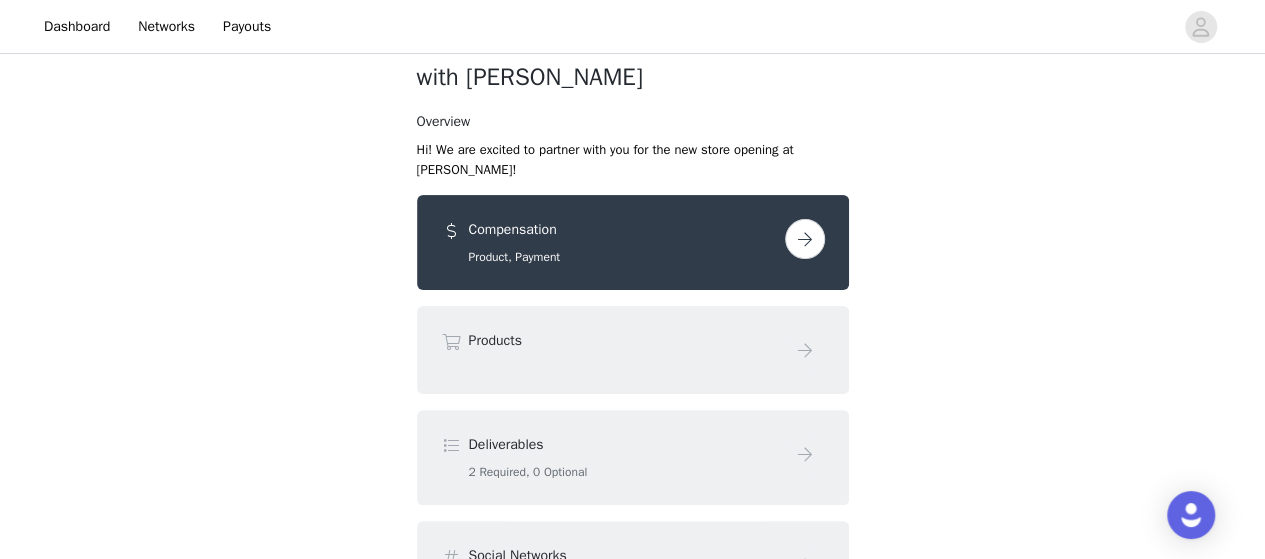 scroll, scrollTop: 0, scrollLeft: 0, axis: both 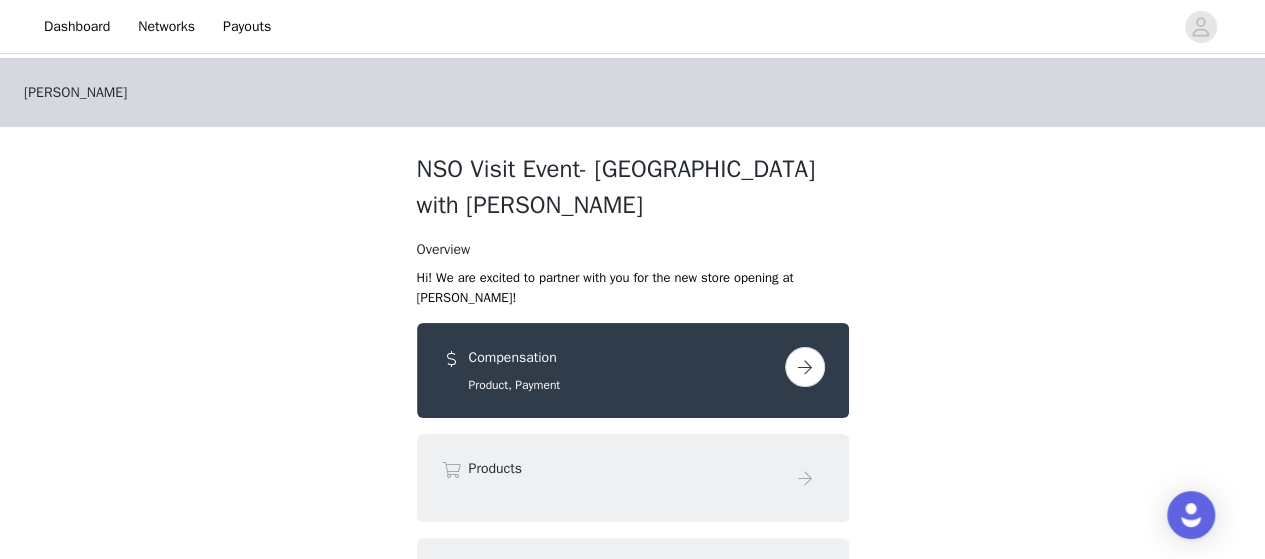 click at bounding box center [805, 367] 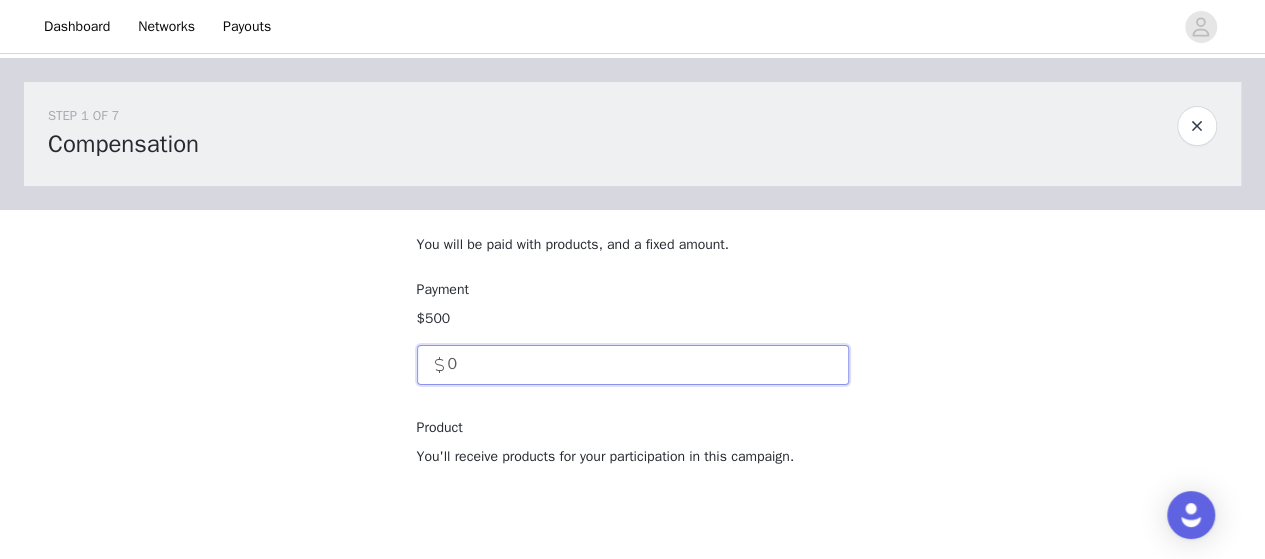 click on "0" at bounding box center [633, 365] 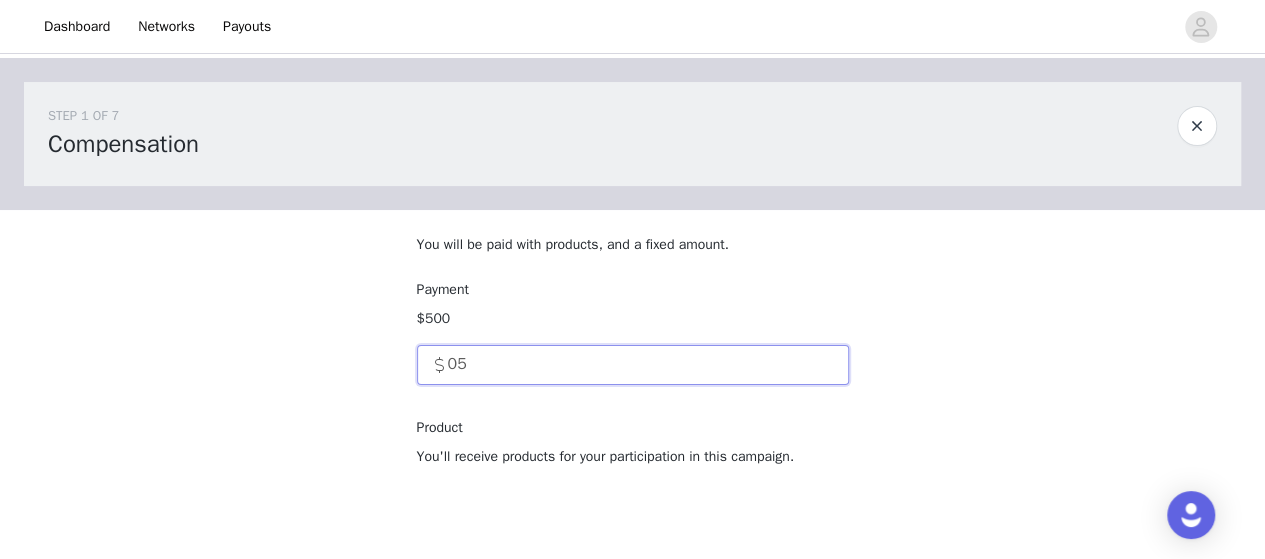 type on "0" 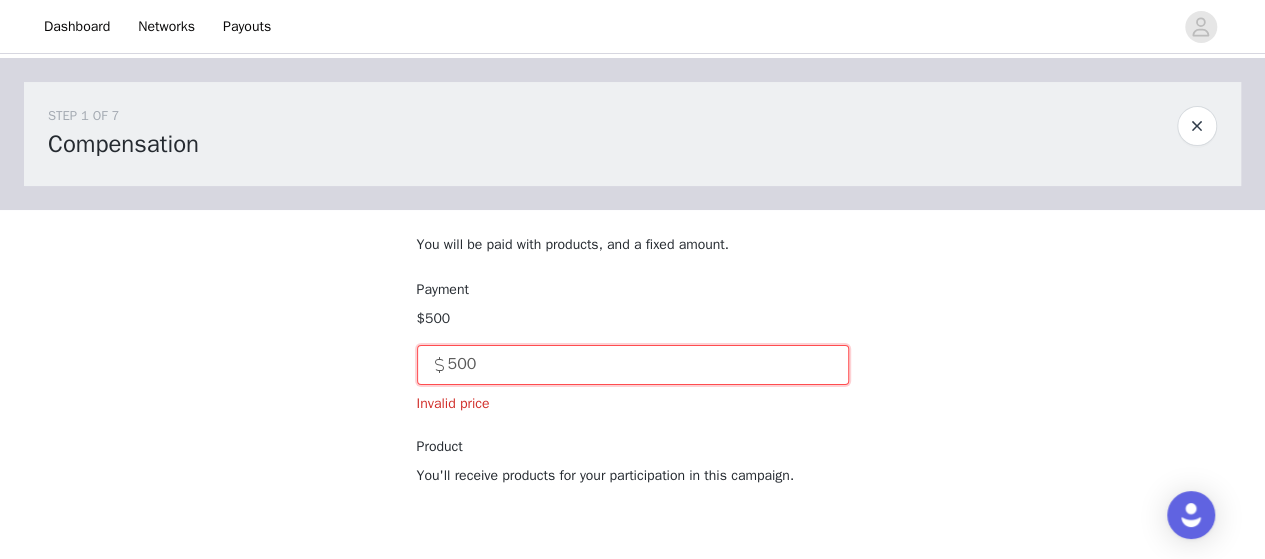 type on "500" 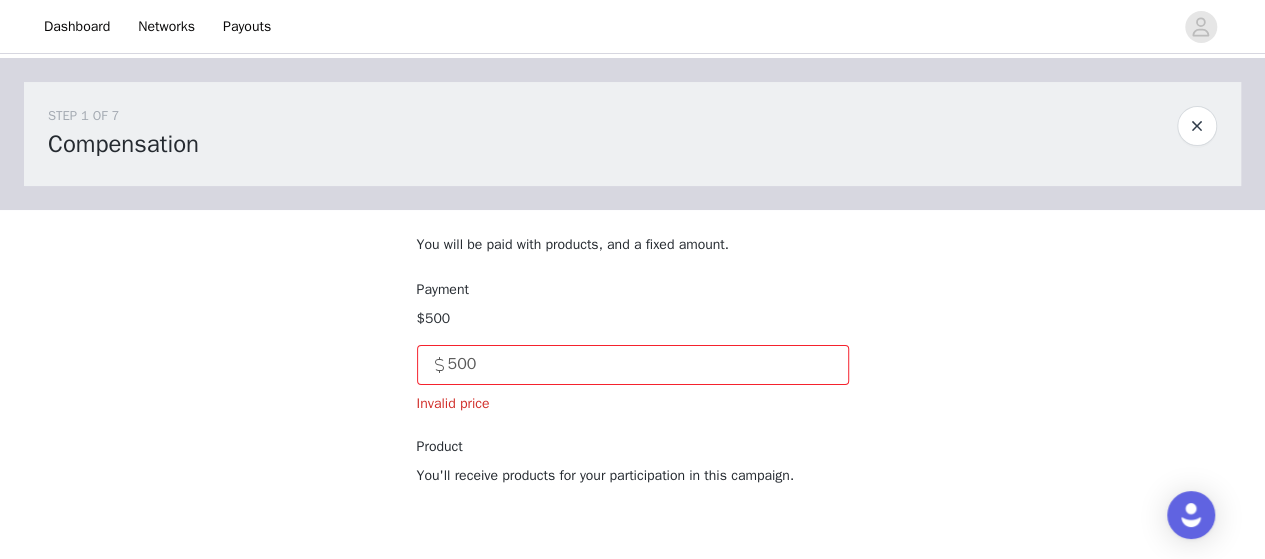 click on "STEP 1 OF 7
Compensation
You will be paid with products, and  a fixed amount.     Payment   $500   500 Invalid price     Product   You'll receive products for your participation in this campaign." at bounding box center [632, 296] 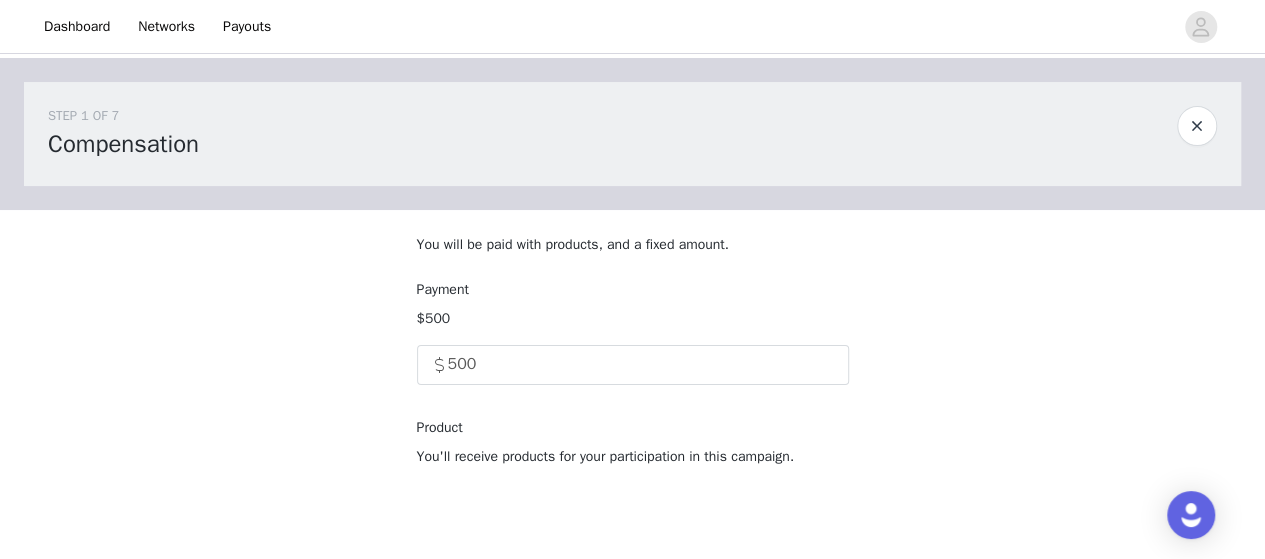 scroll, scrollTop: 98, scrollLeft: 0, axis: vertical 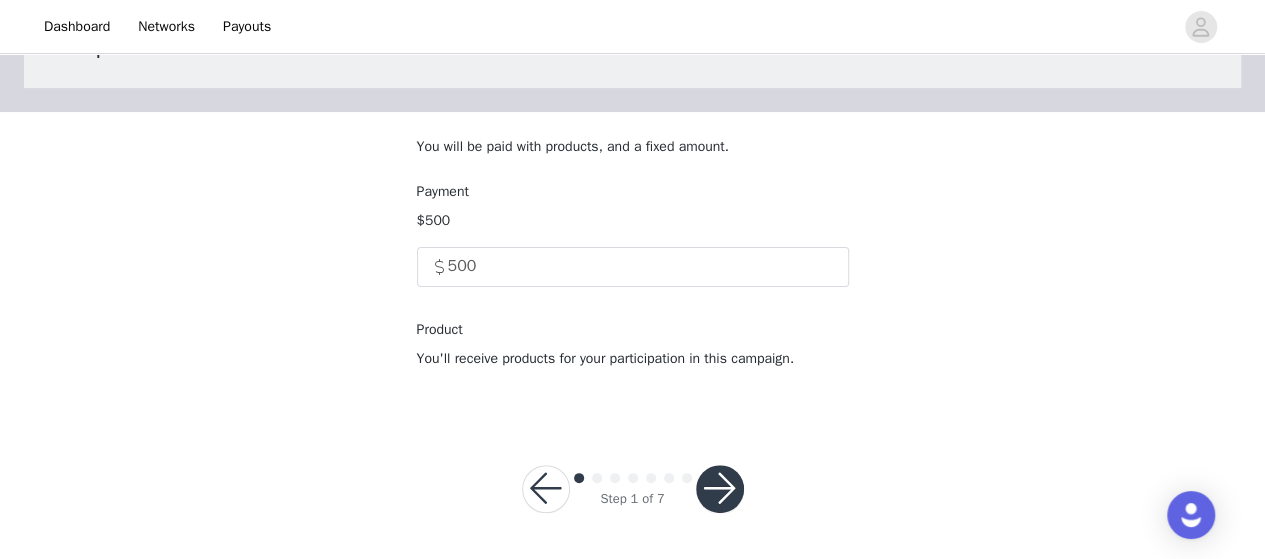 click at bounding box center [720, 489] 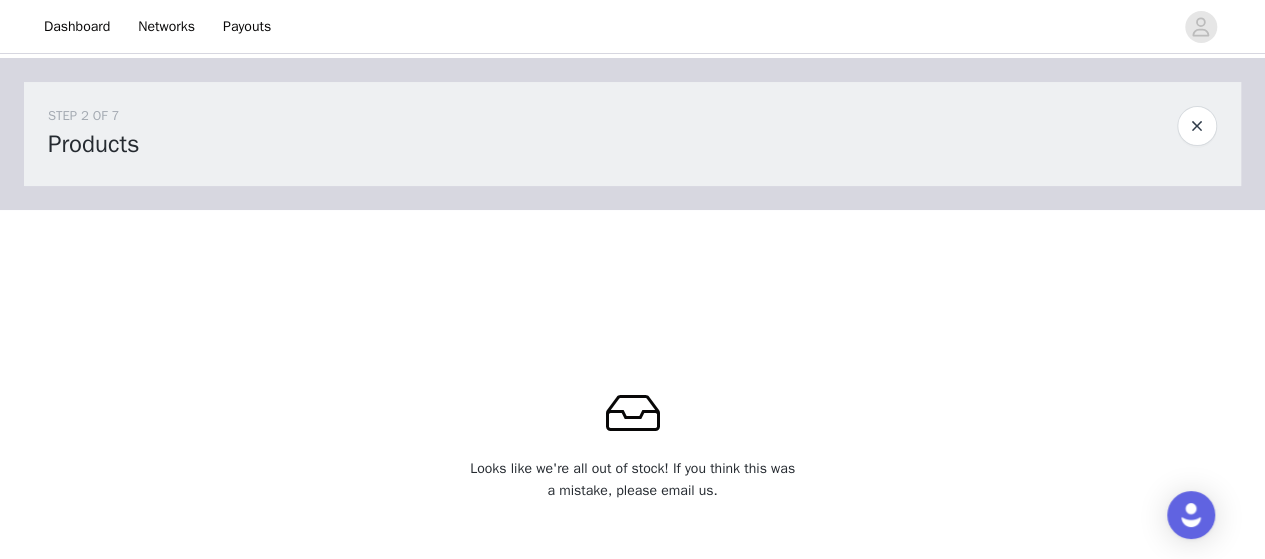 scroll, scrollTop: 150, scrollLeft: 0, axis: vertical 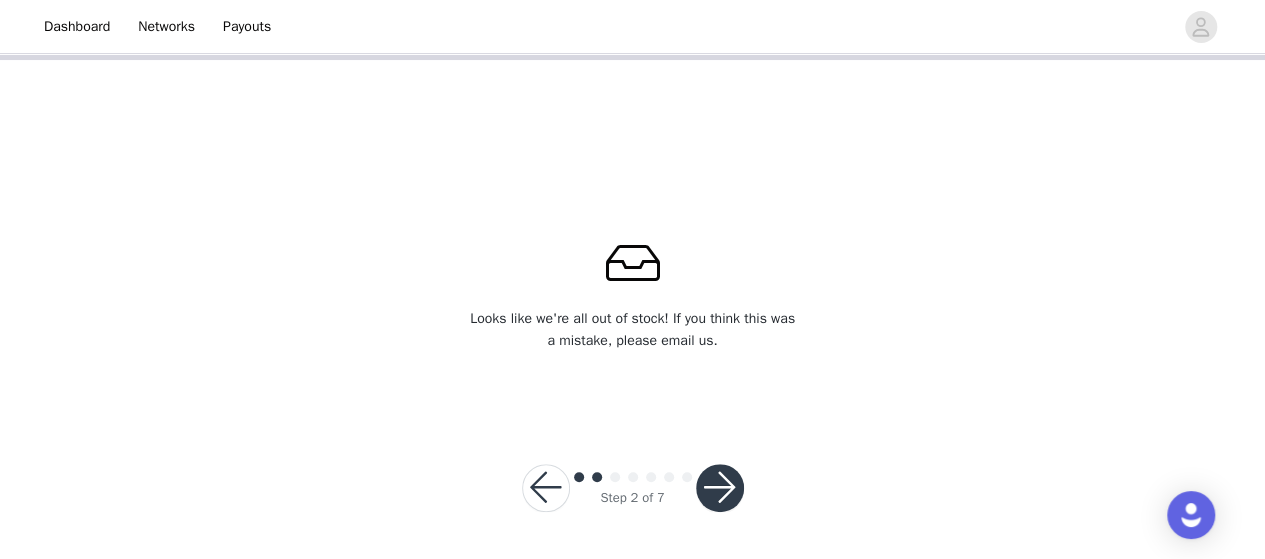 click at bounding box center (720, 488) 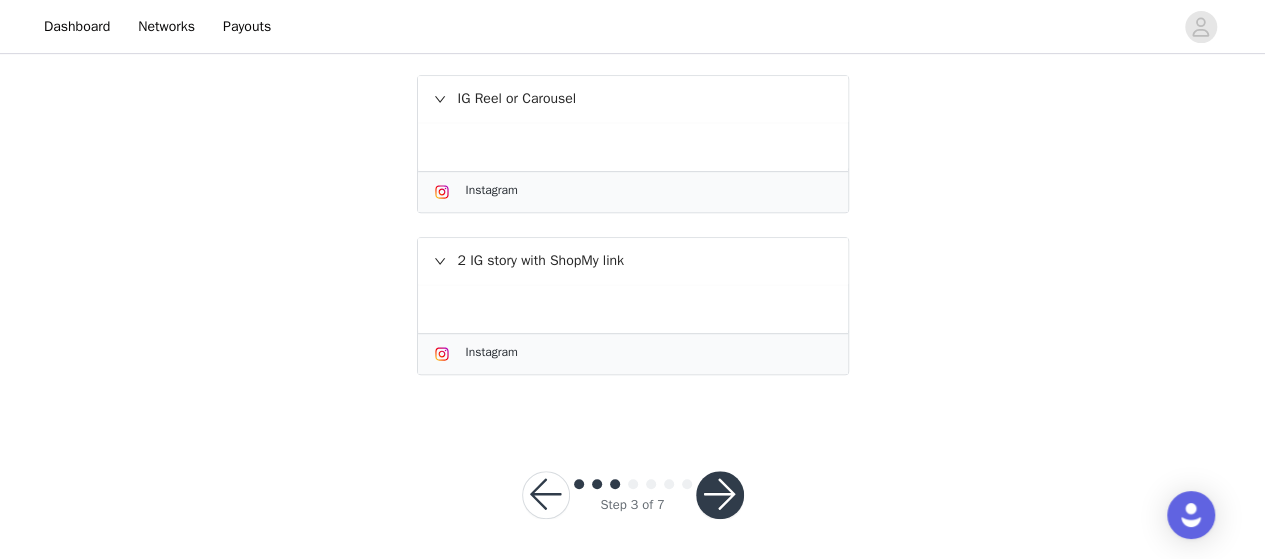 scroll, scrollTop: 424, scrollLeft: 0, axis: vertical 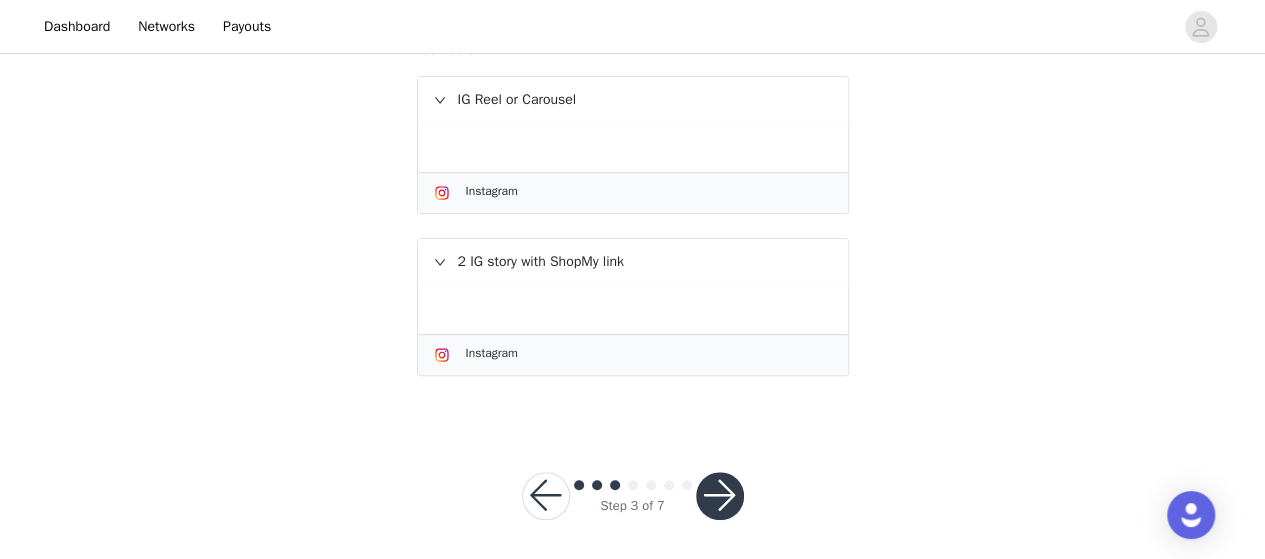 click at bounding box center (720, 496) 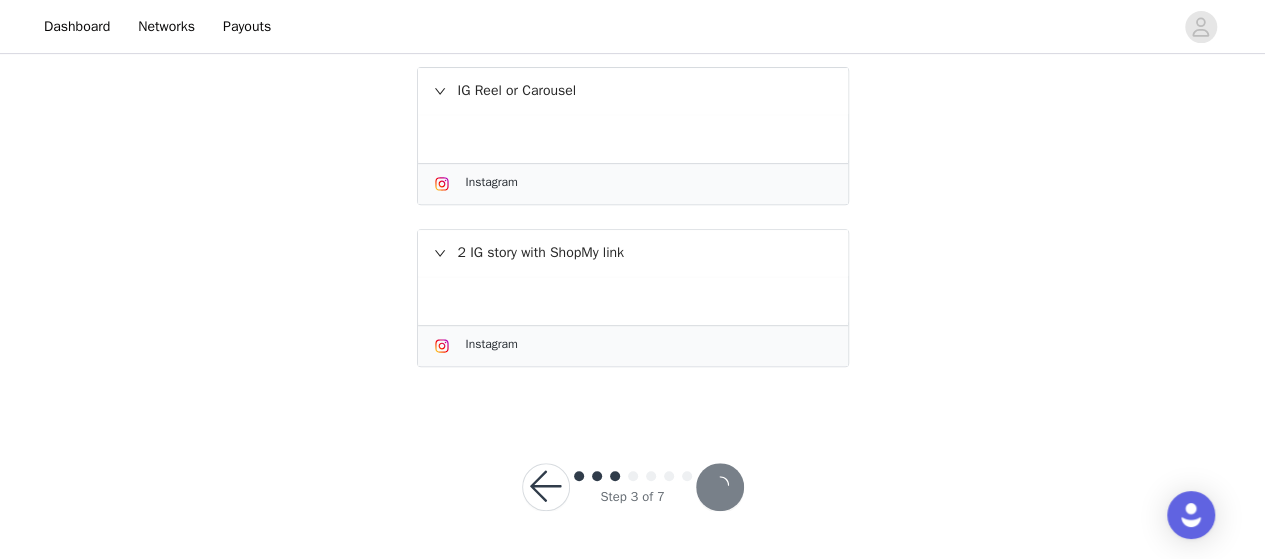 scroll, scrollTop: 350, scrollLeft: 0, axis: vertical 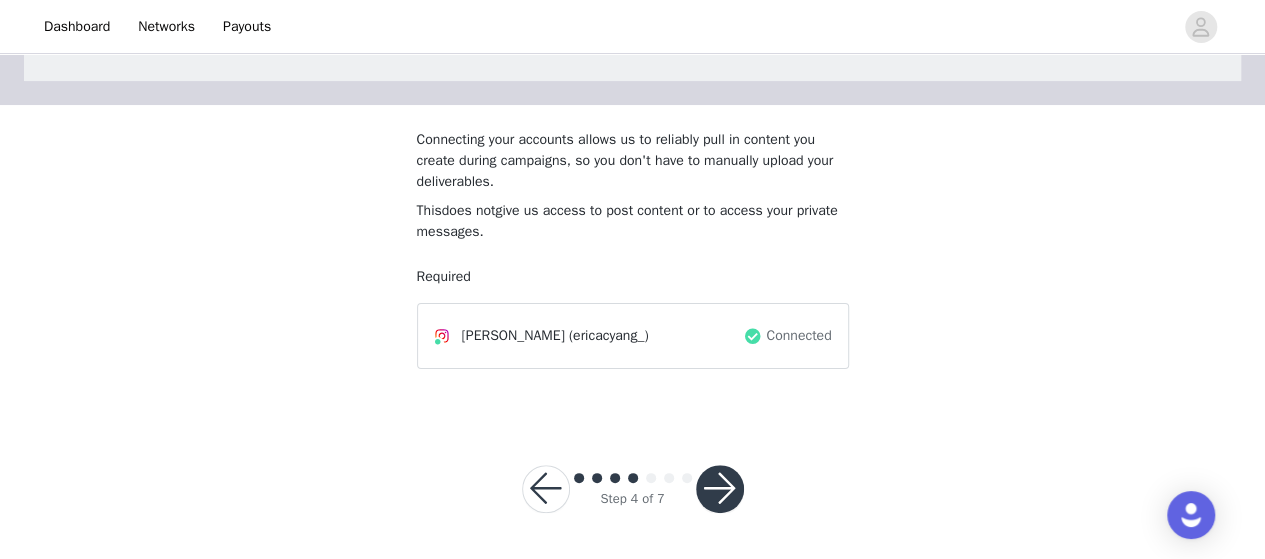click at bounding box center [720, 489] 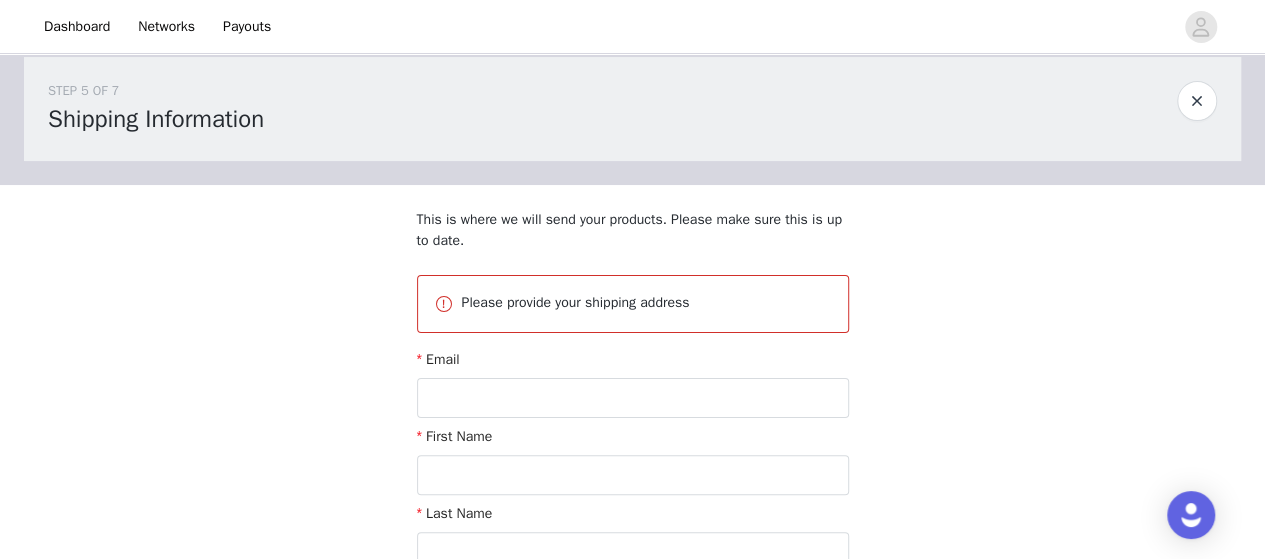 scroll, scrollTop: 26, scrollLeft: 0, axis: vertical 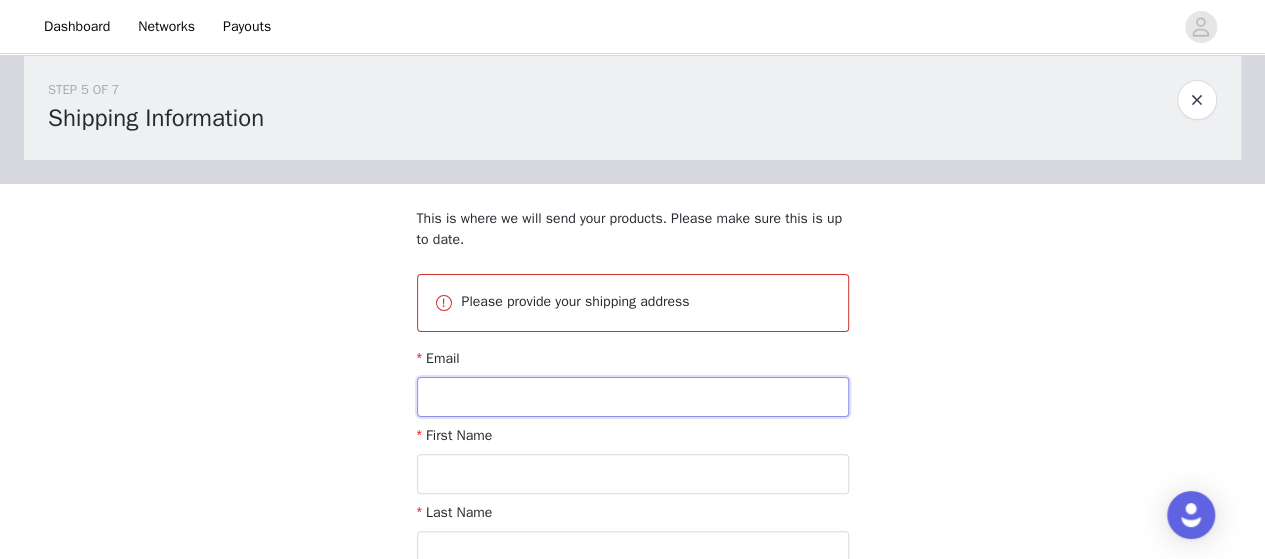click at bounding box center (633, 397) 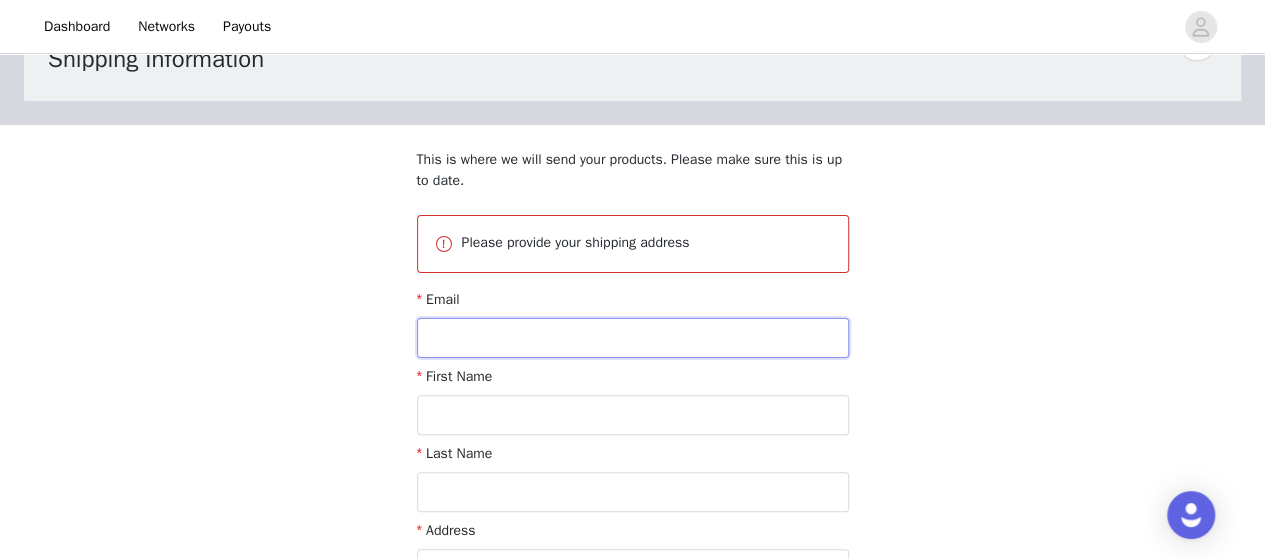 scroll, scrollTop: 78, scrollLeft: 0, axis: vertical 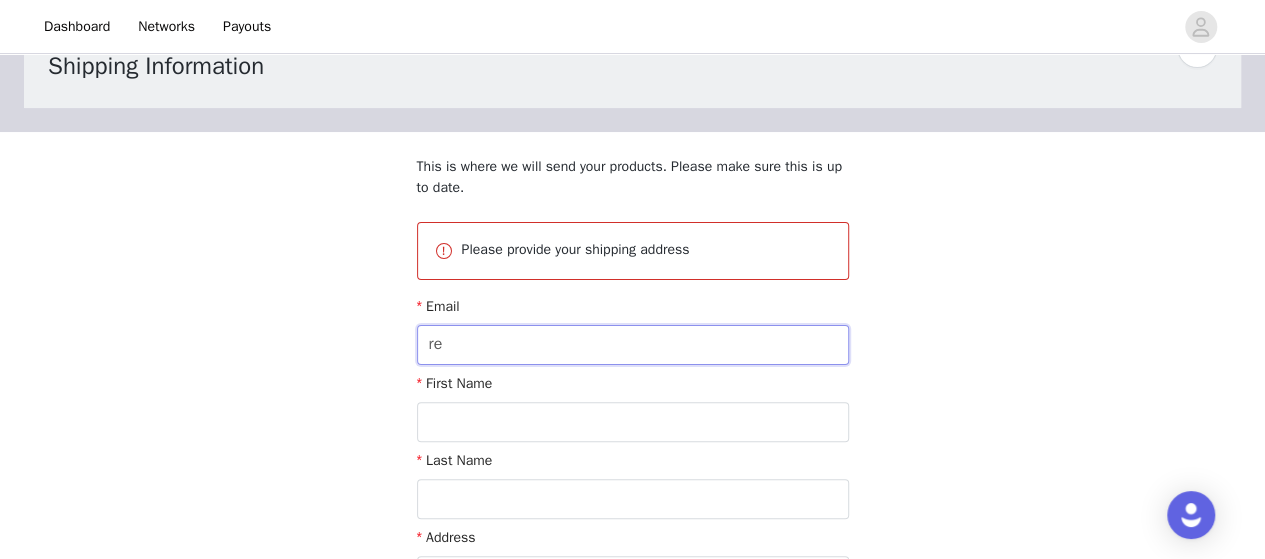 type on "r" 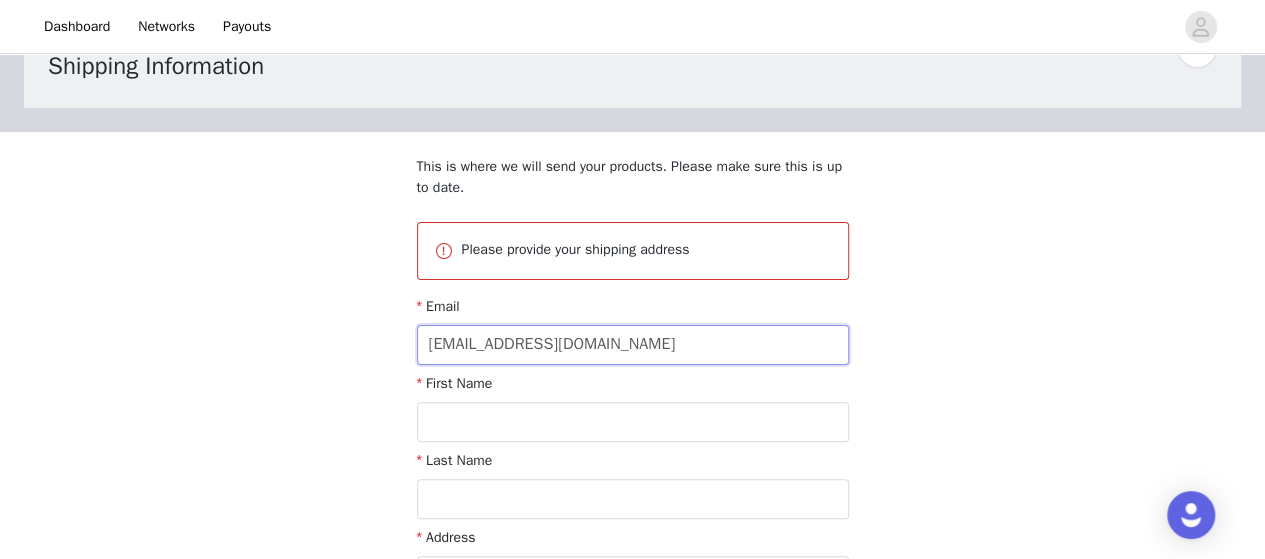 type on "ericacyang@gmail.com" 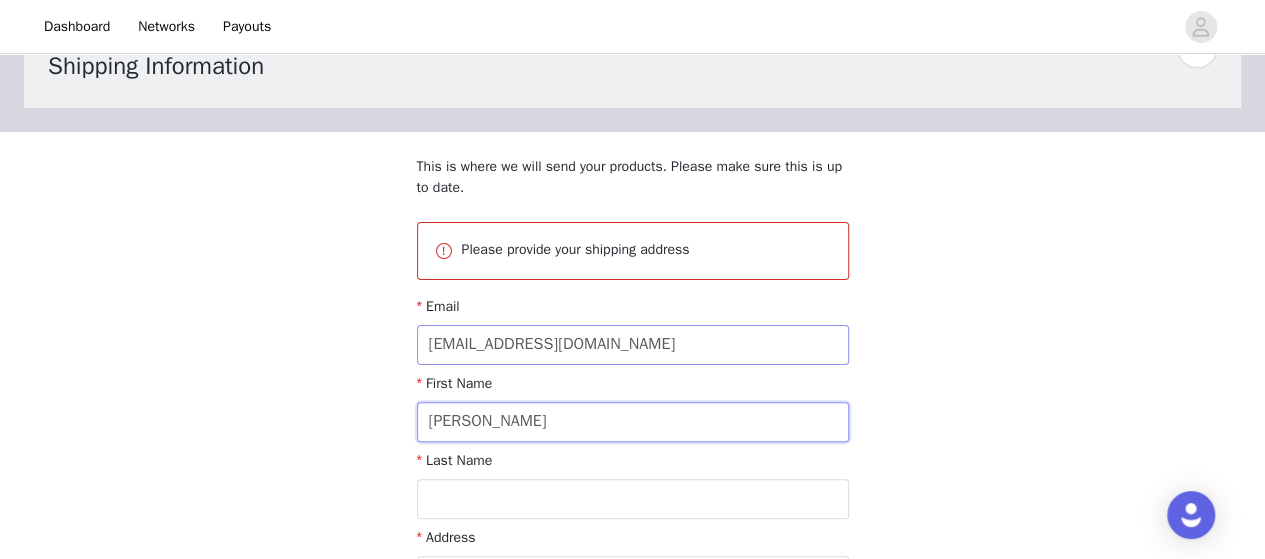 type on "Erica" 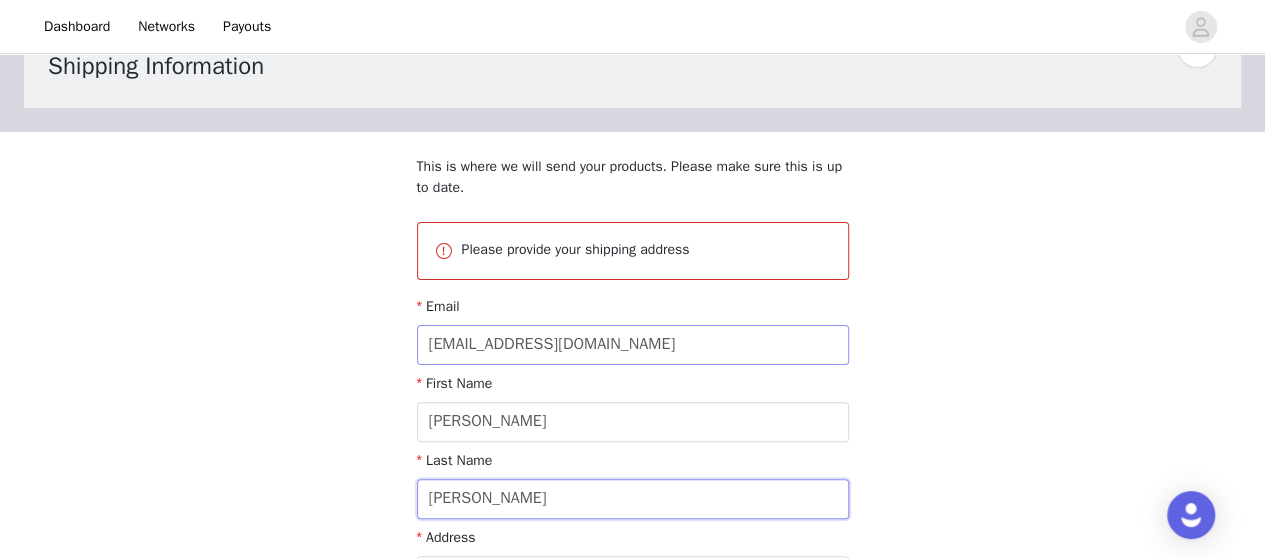 type on "Yang" 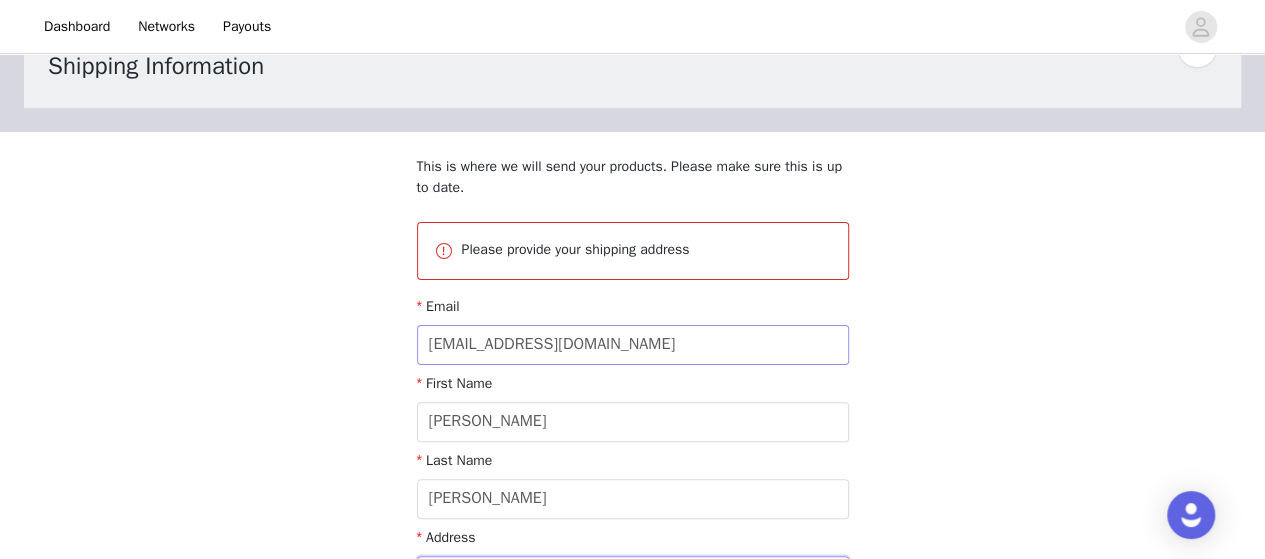 scroll, scrollTop: 113, scrollLeft: 0, axis: vertical 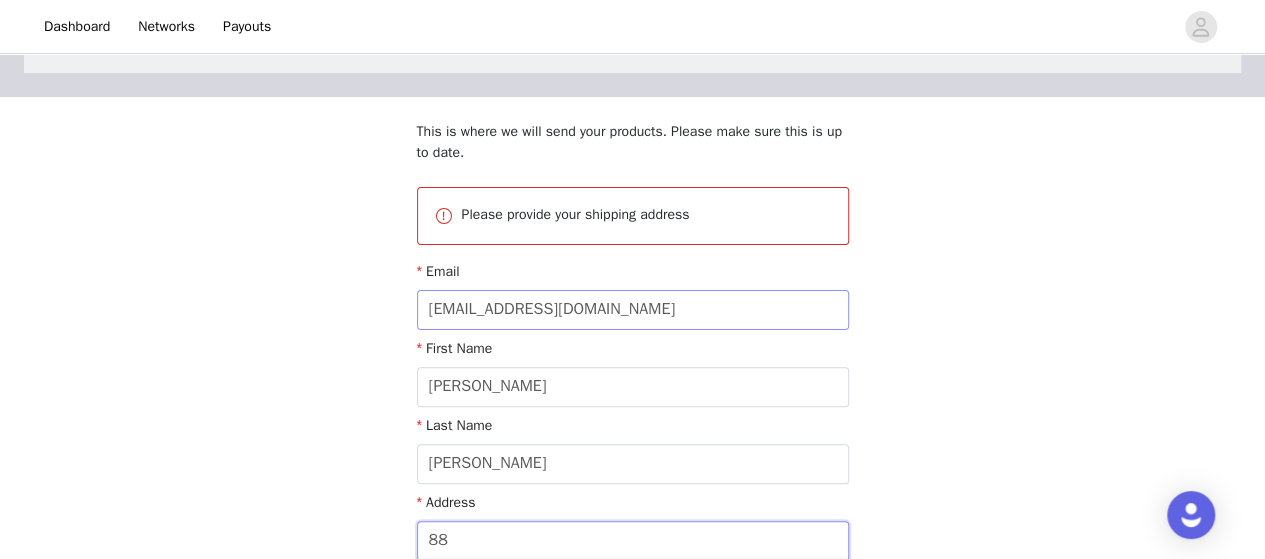 type on "8" 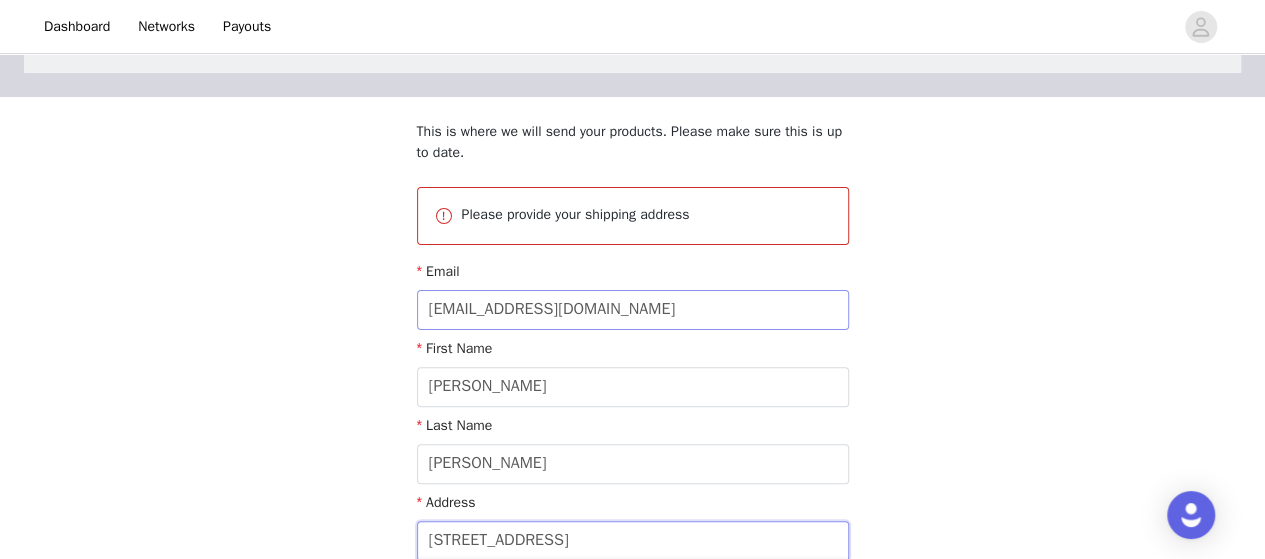 type on "98 Suffolk St" 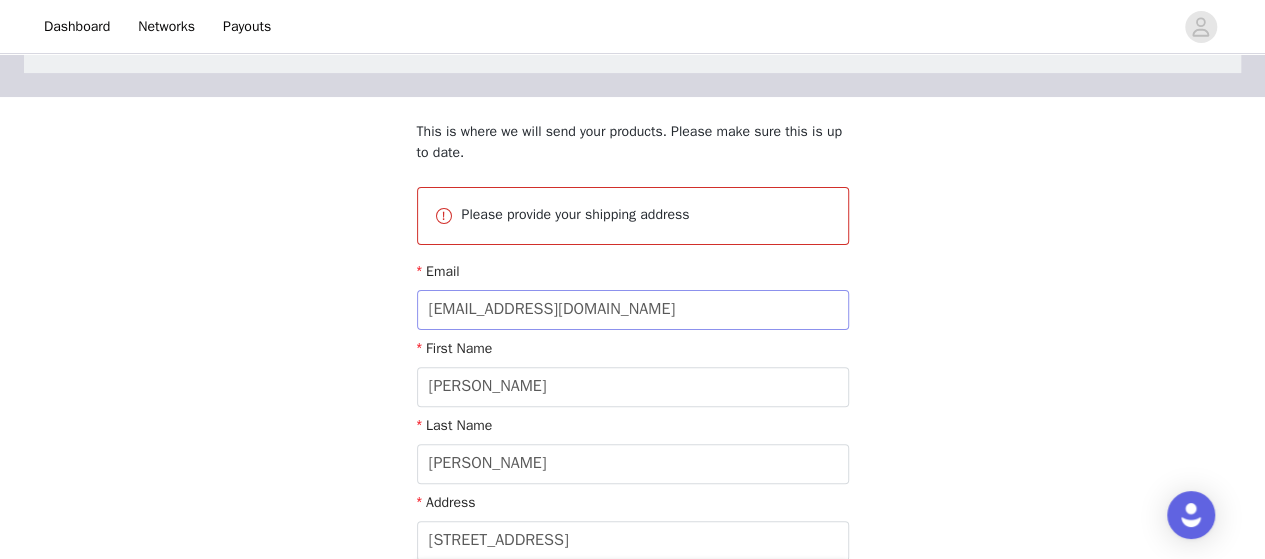 scroll, scrollTop: 450, scrollLeft: 0, axis: vertical 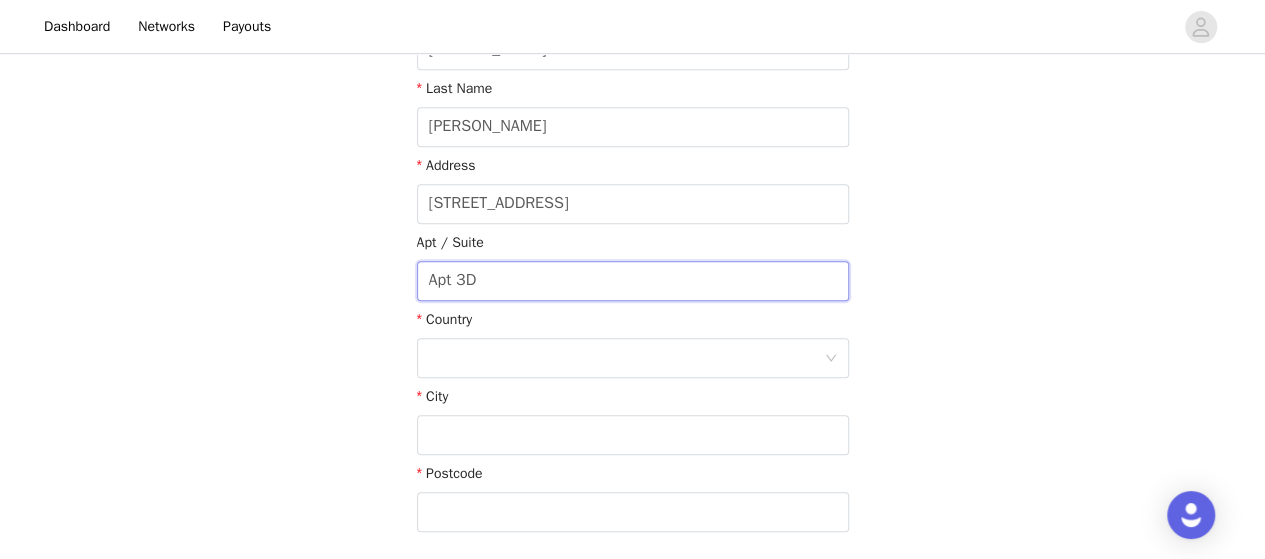 type on "Apt 3D" 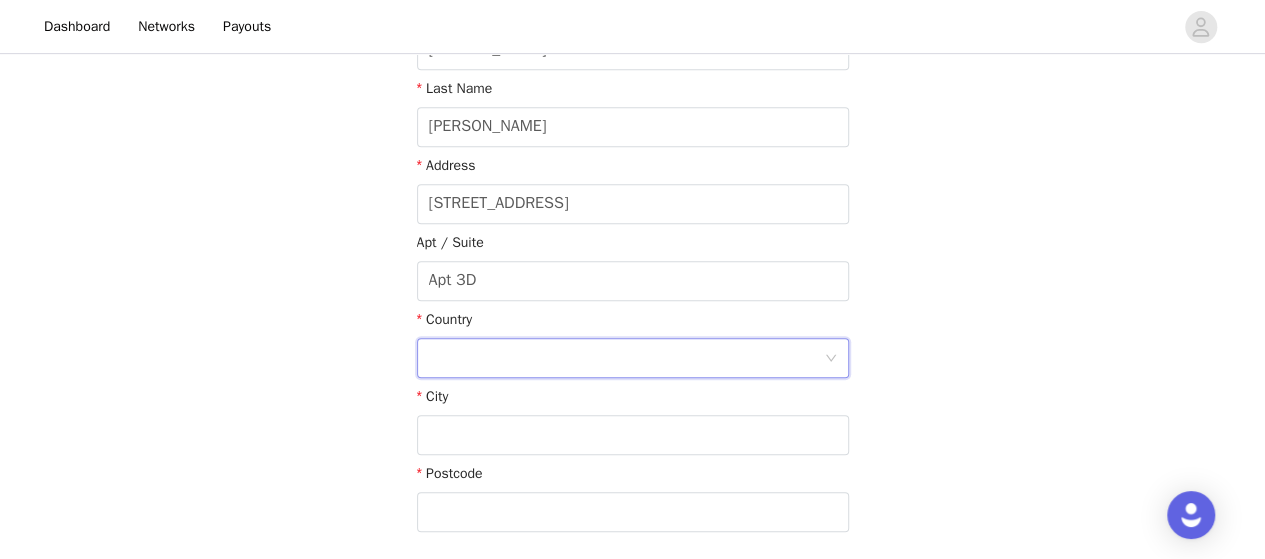 click on "City" at bounding box center [633, 400] 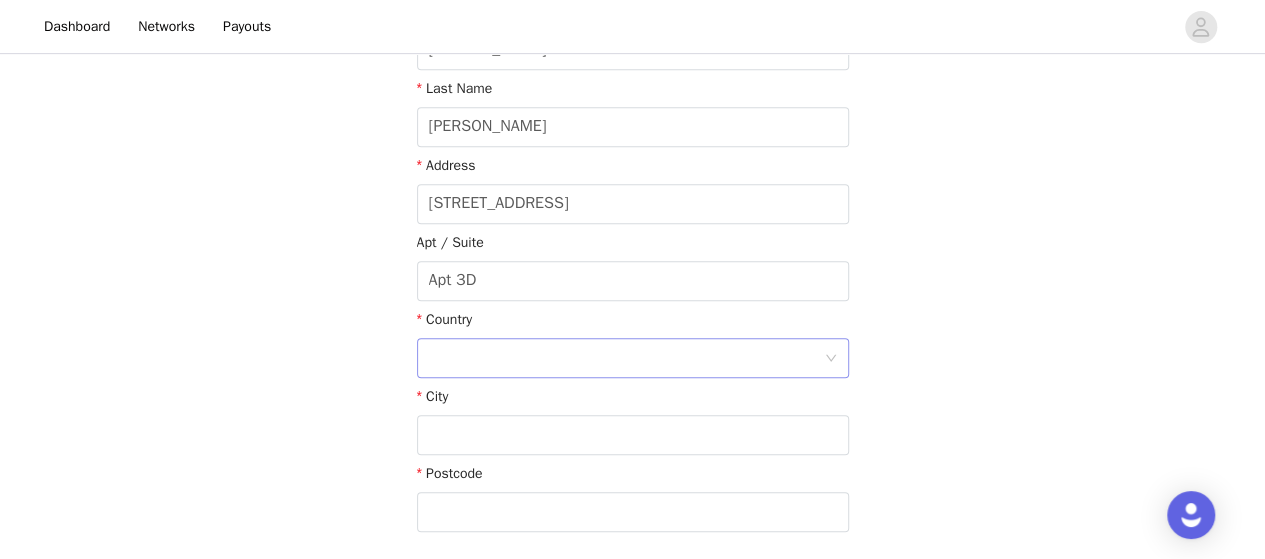 click at bounding box center [626, 358] 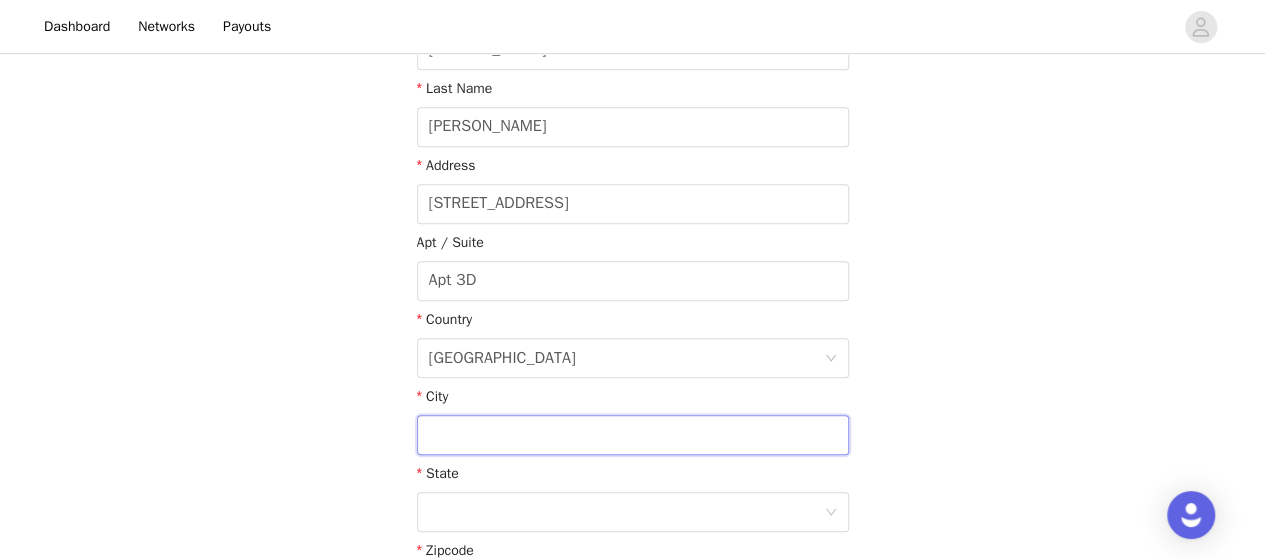 click at bounding box center (633, 435) 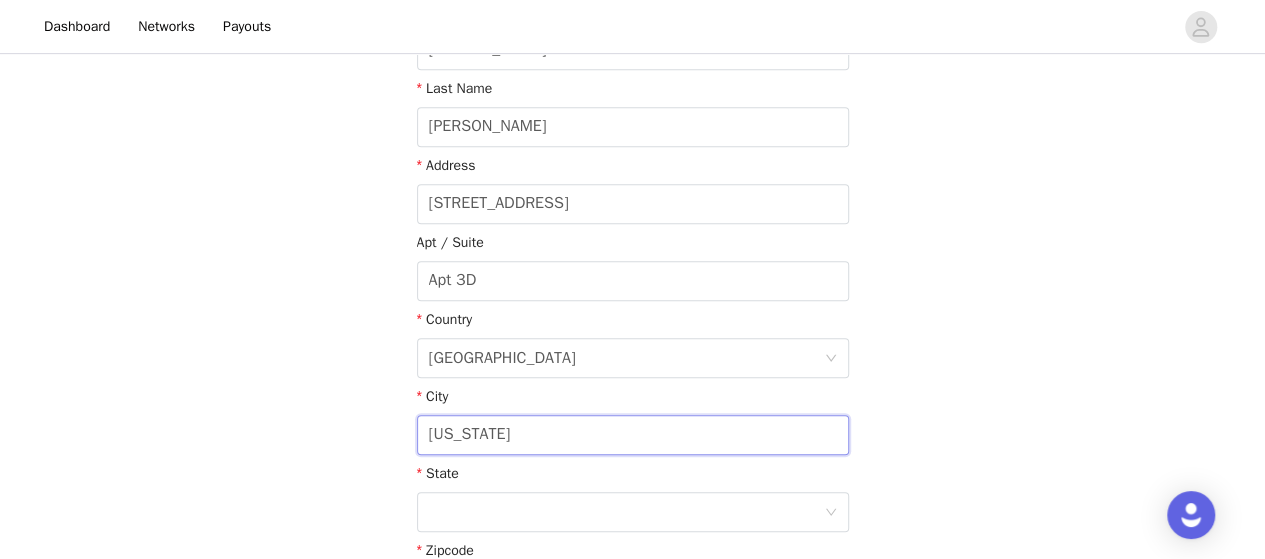 type on "New York" 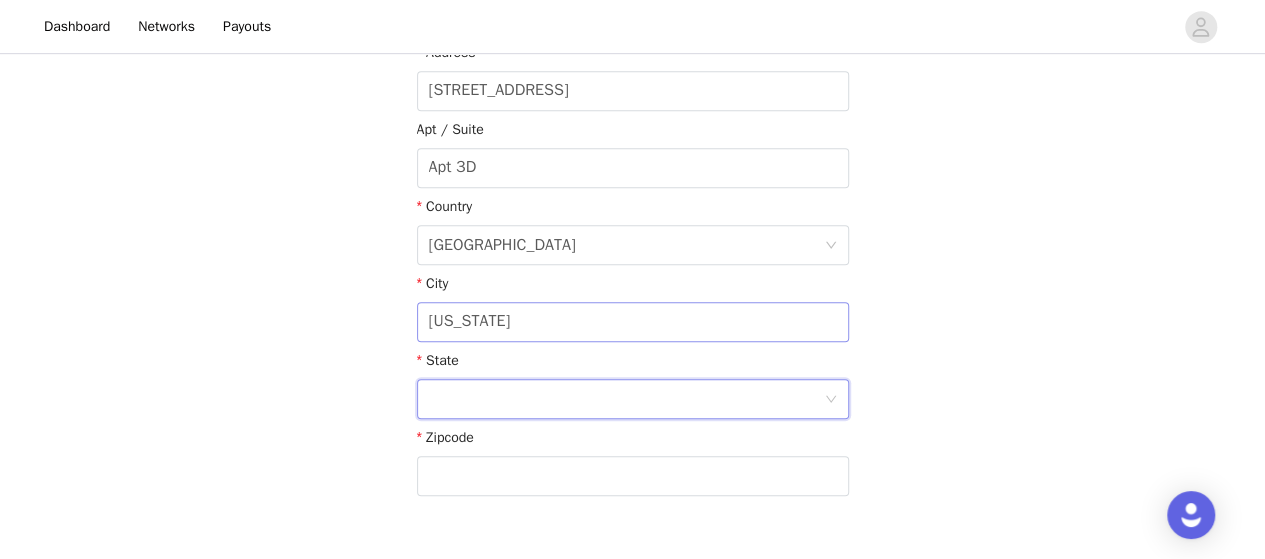 scroll, scrollTop: 565, scrollLeft: 0, axis: vertical 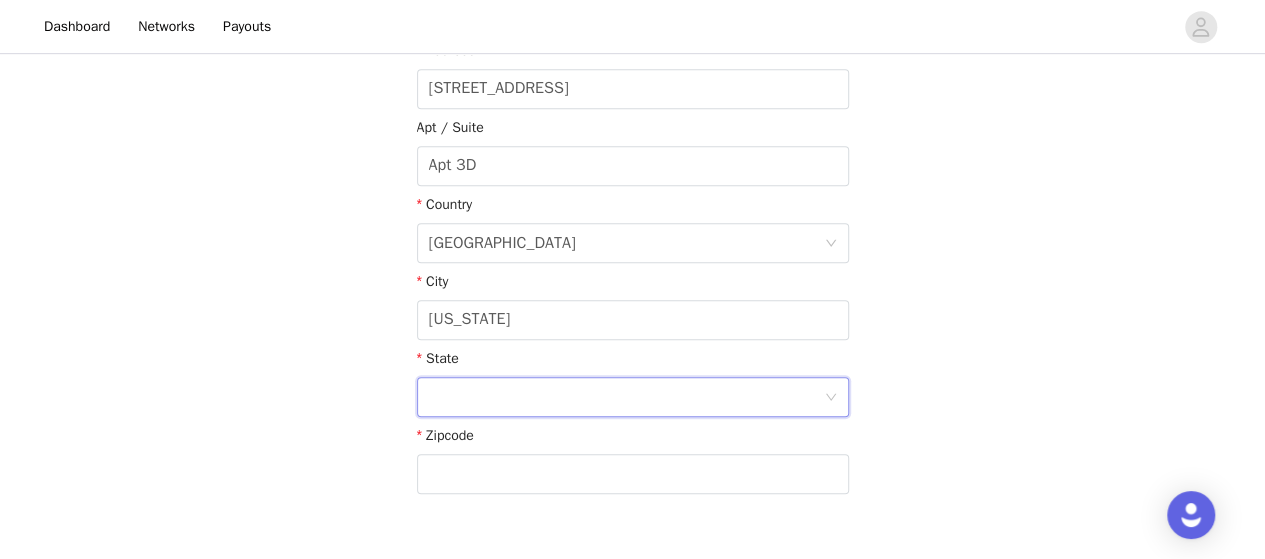 click at bounding box center (626, 397) 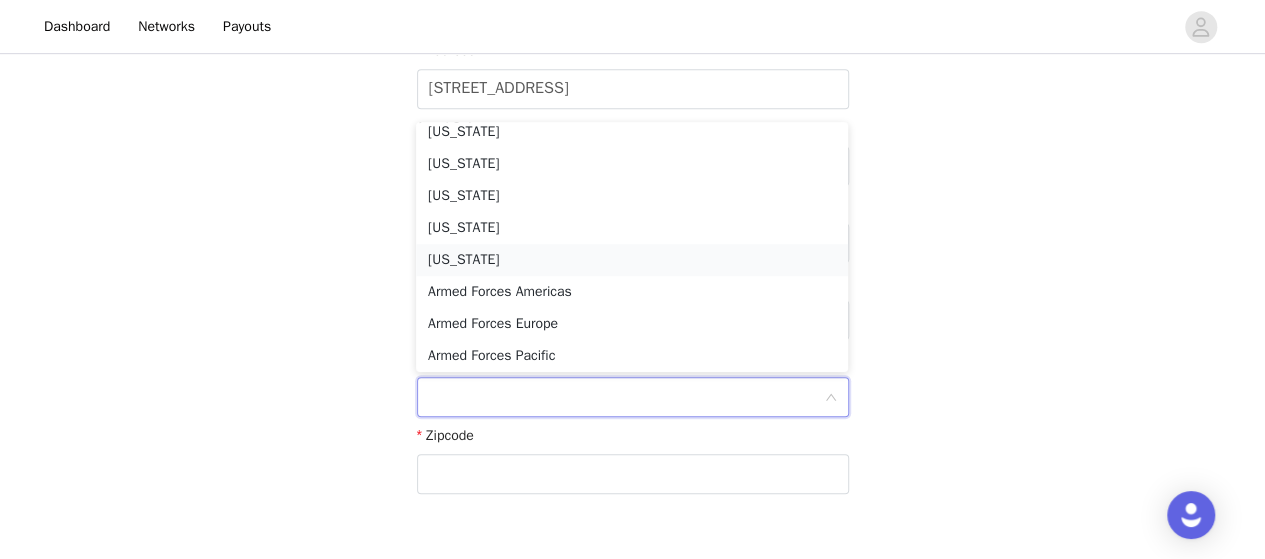 type on "n" 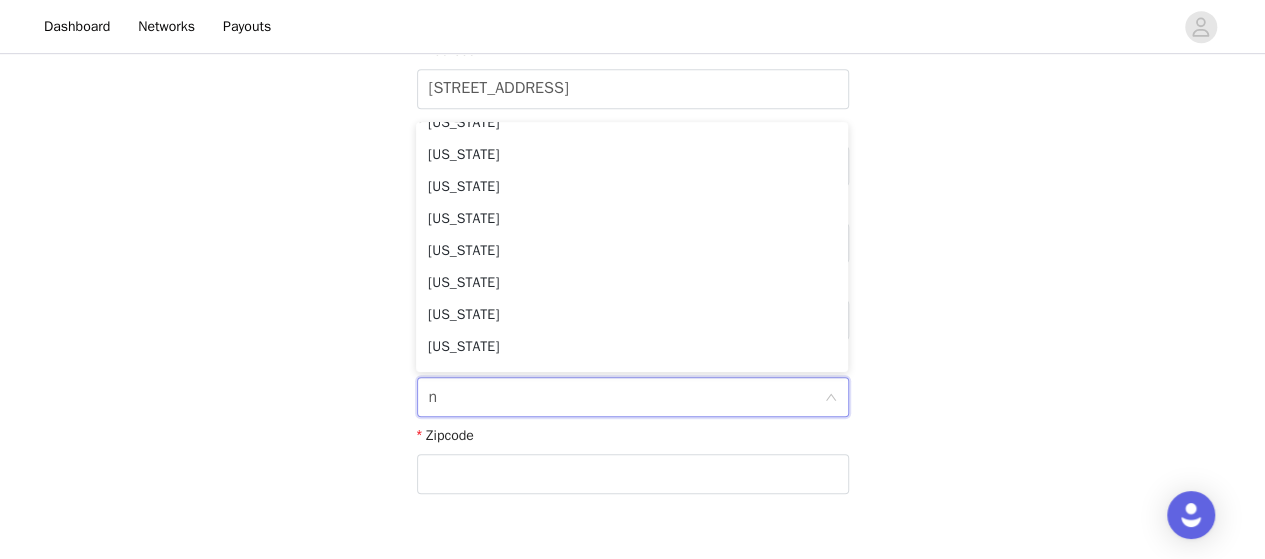 scroll, scrollTop: 530, scrollLeft: 0, axis: vertical 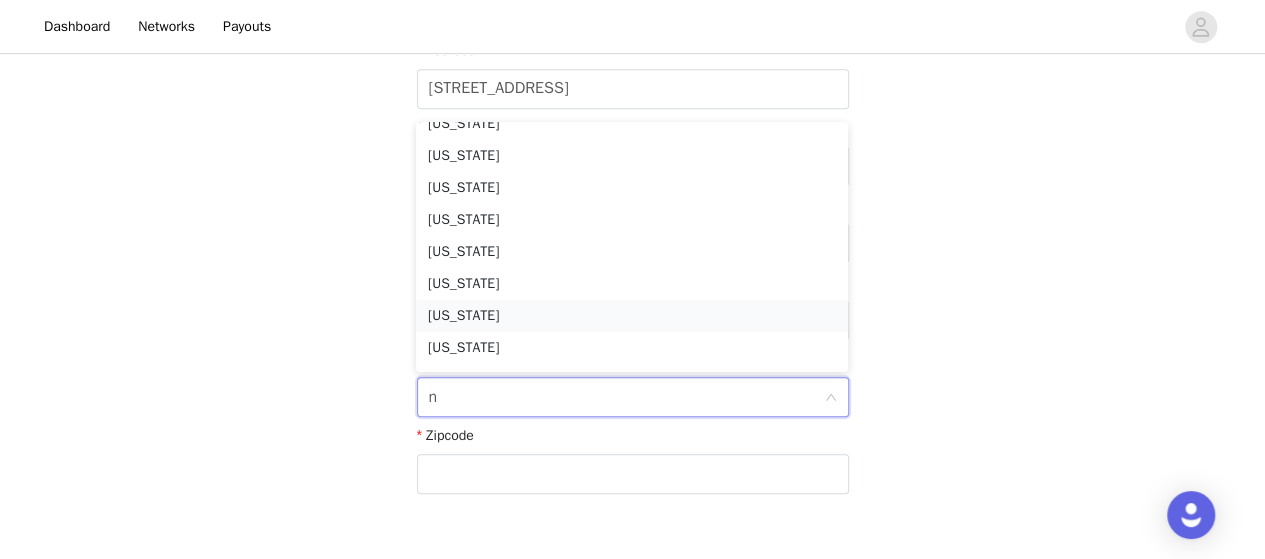 click on "New York" at bounding box center [632, 316] 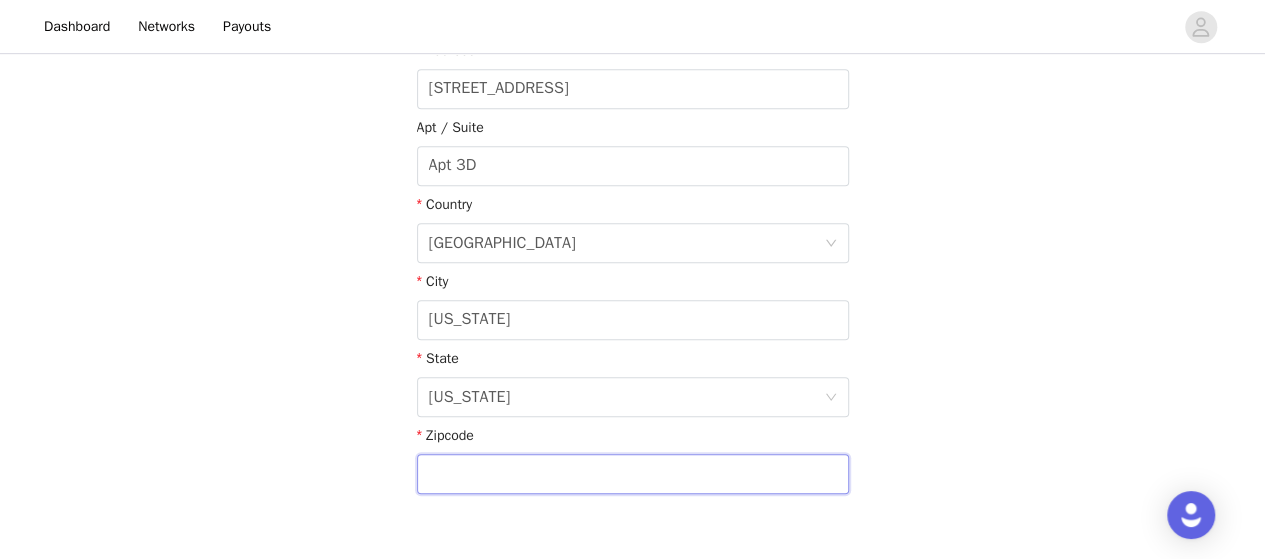 click at bounding box center (633, 474) 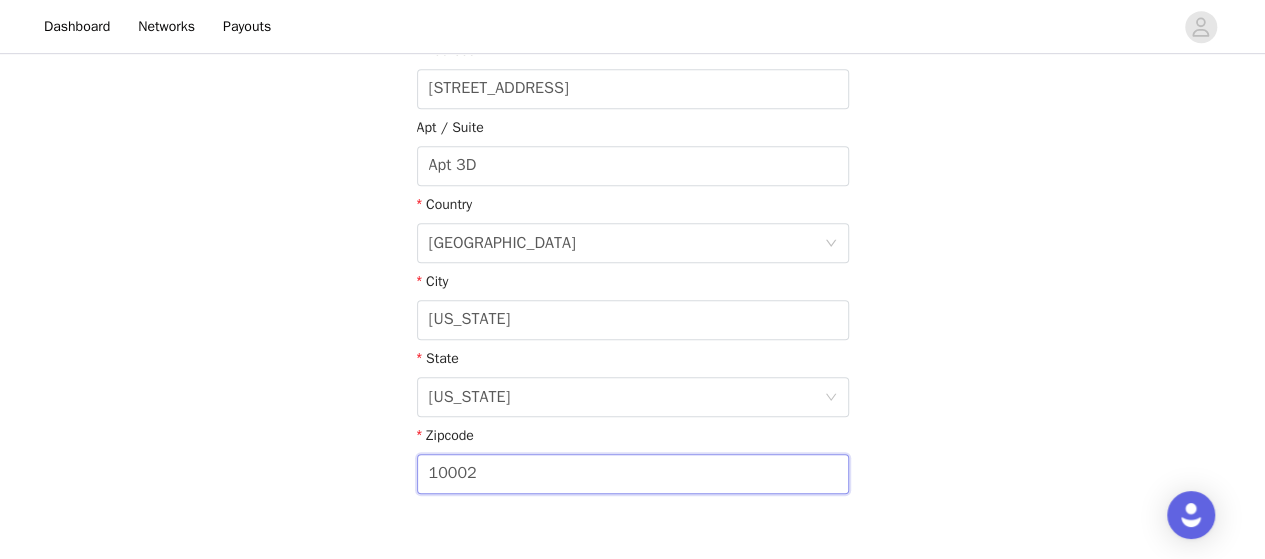 type on "10002" 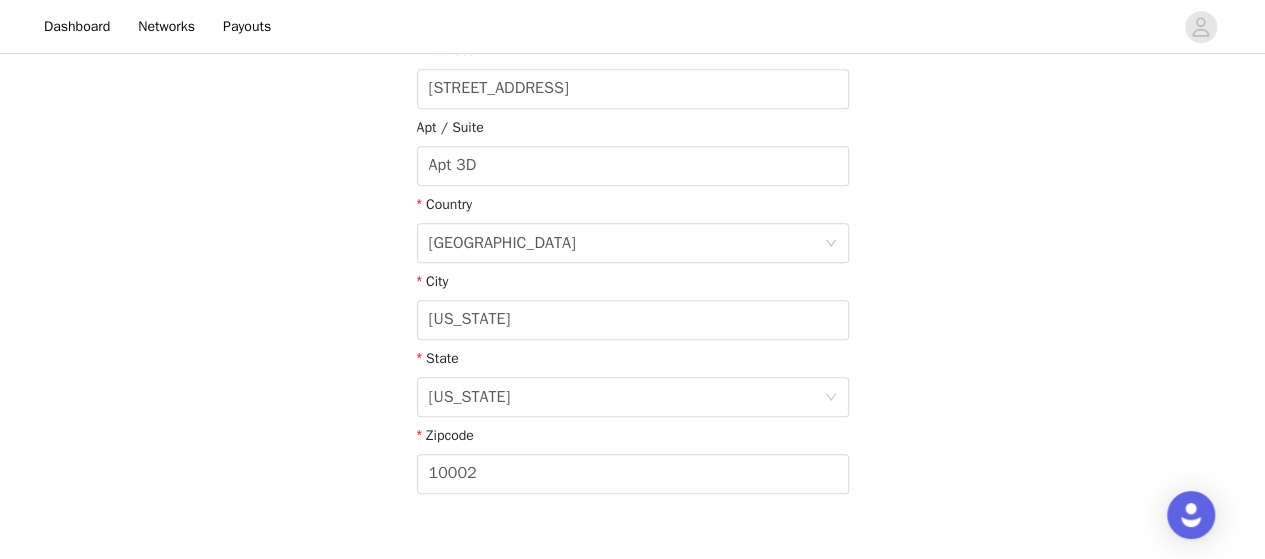 click on "STEP 5 OF 7
Shipping Information
This is where we will send your products. Please make sure this is up to date.         Please provide your shipping address     Email ericacyang@gmail.com   First Name Erica   Last Name Yang   Address 98 Suffolk St   Apt / Suite Apt 3D   Country
United States
City New York   State
New York
Zipcode 10002" at bounding box center [632, 9] 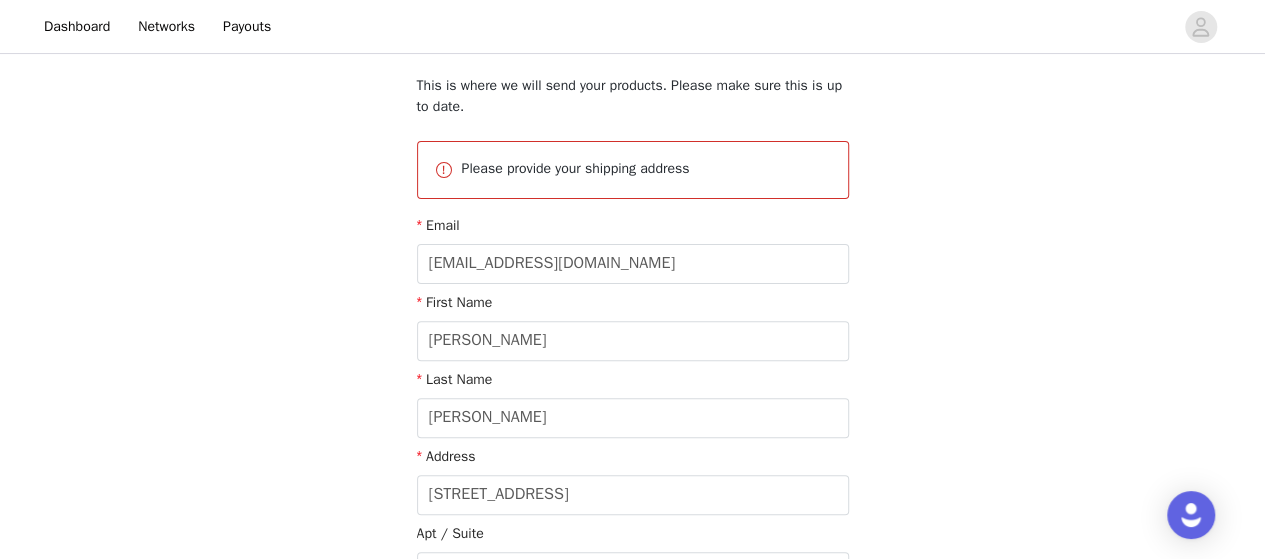 scroll, scrollTop: 0, scrollLeft: 0, axis: both 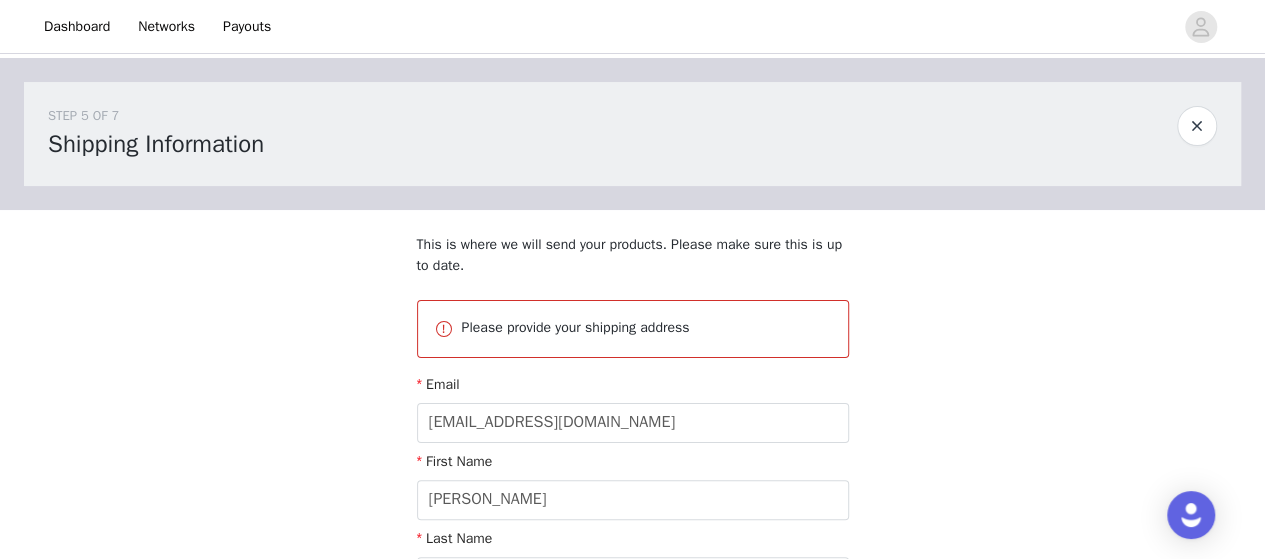 click on "STEP 5 OF 7
Shipping Information
This is where we will send your products. Please make sure this is up to date.         Please provide your shipping address     Email ericacyang@gmail.com   First Name Erica   Last Name Yang   Address 98 Suffolk St   Apt / Suite Apt 3D   Country
United States
City New York   State
New York
Zipcode 10002" at bounding box center [632, 574] 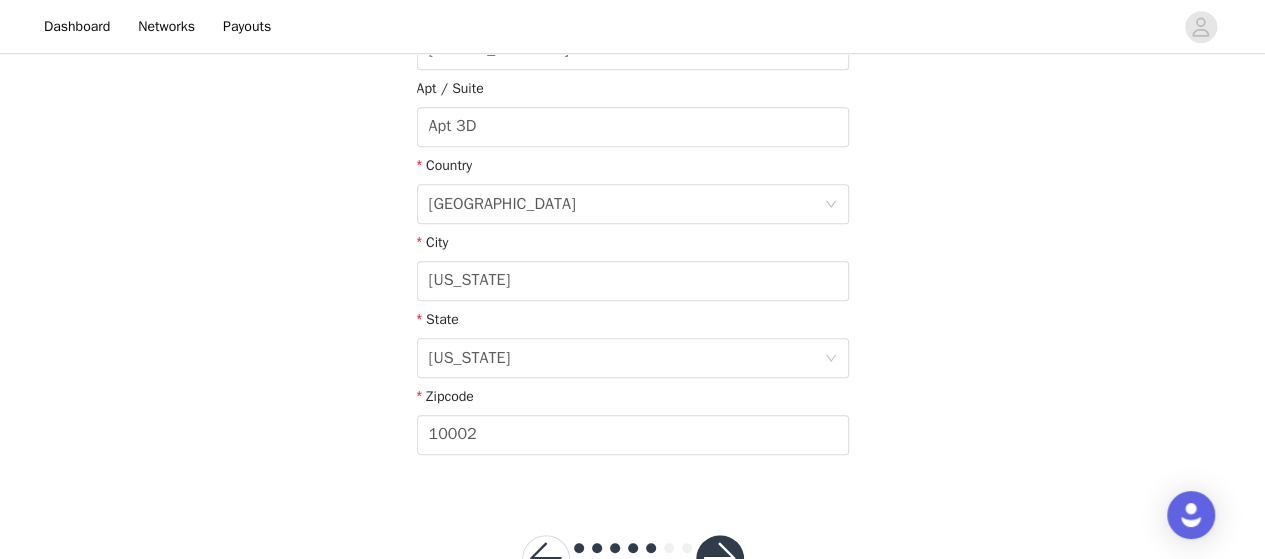 scroll, scrollTop: 674, scrollLeft: 0, axis: vertical 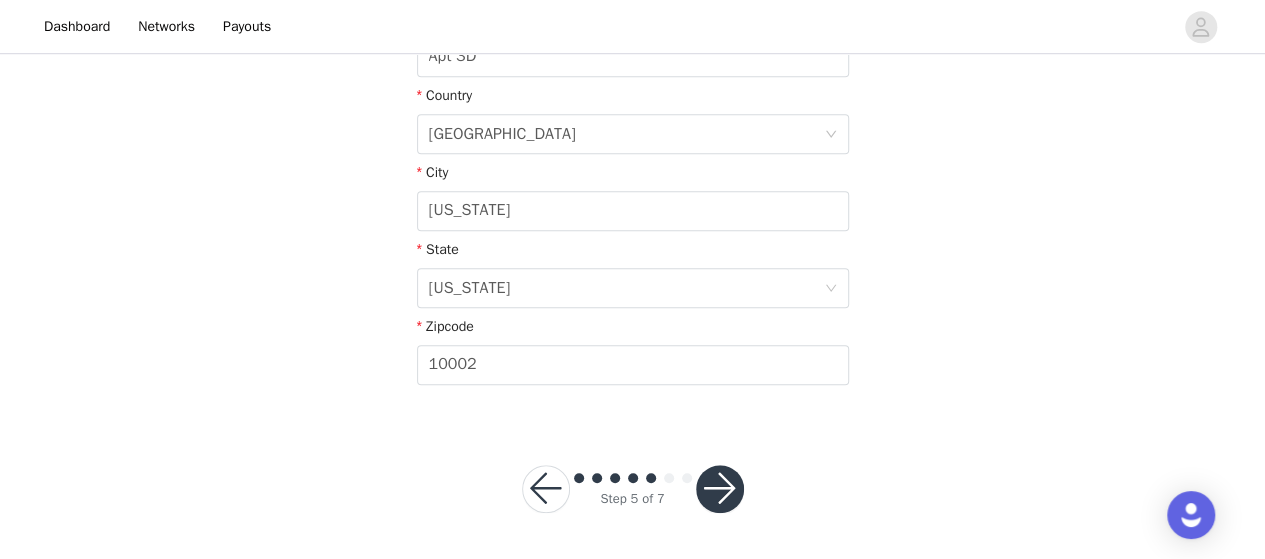 click at bounding box center (720, 489) 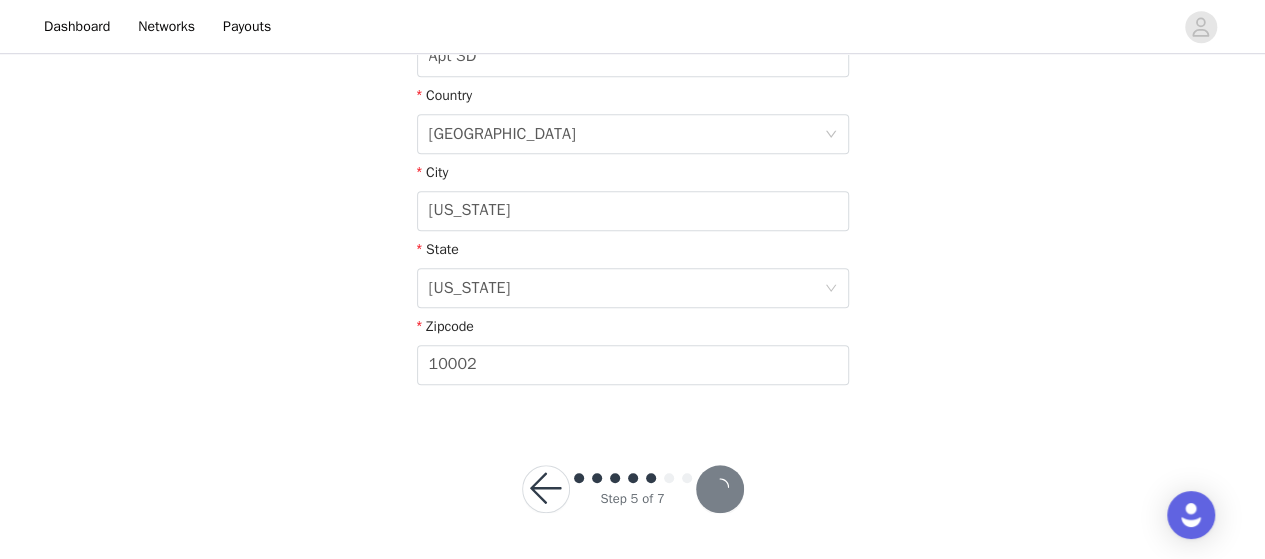 scroll, scrollTop: 600, scrollLeft: 0, axis: vertical 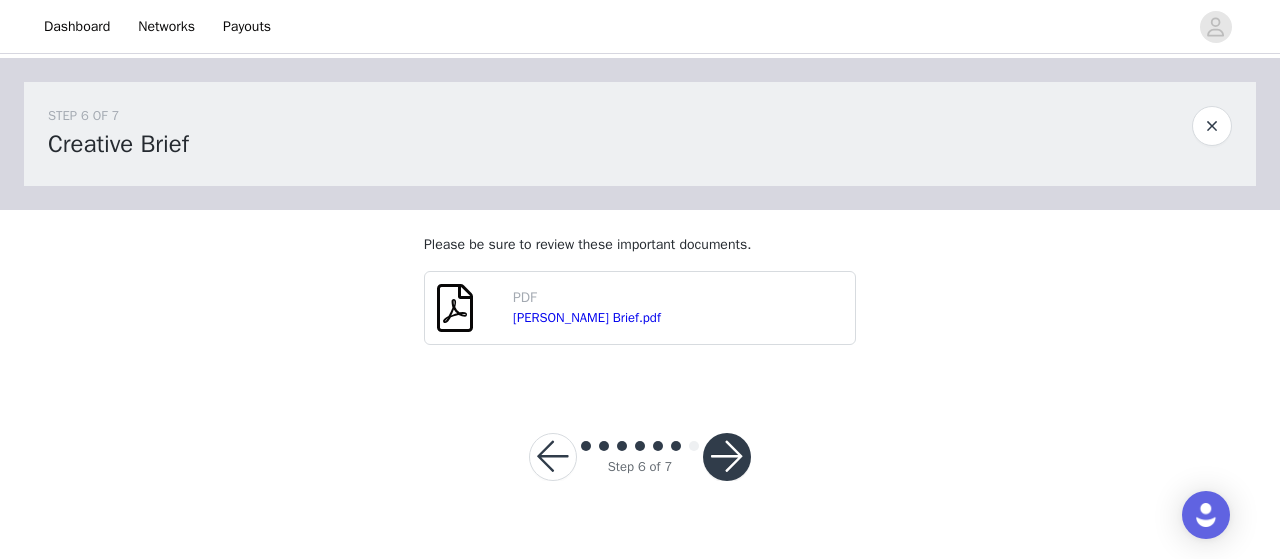 click at bounding box center (727, 457) 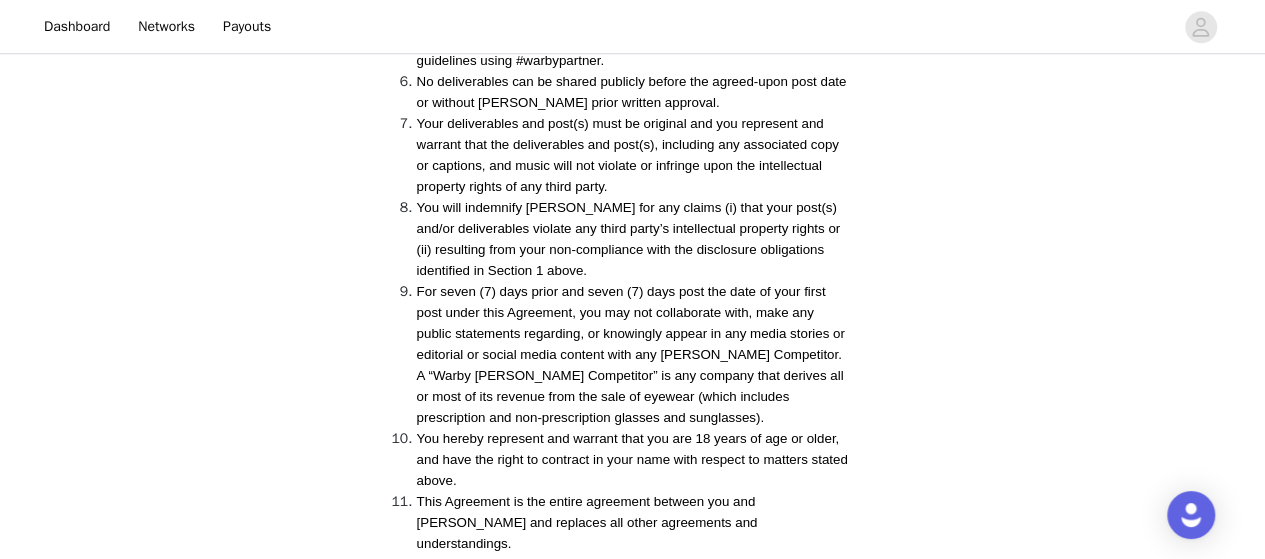 scroll, scrollTop: 1250, scrollLeft: 0, axis: vertical 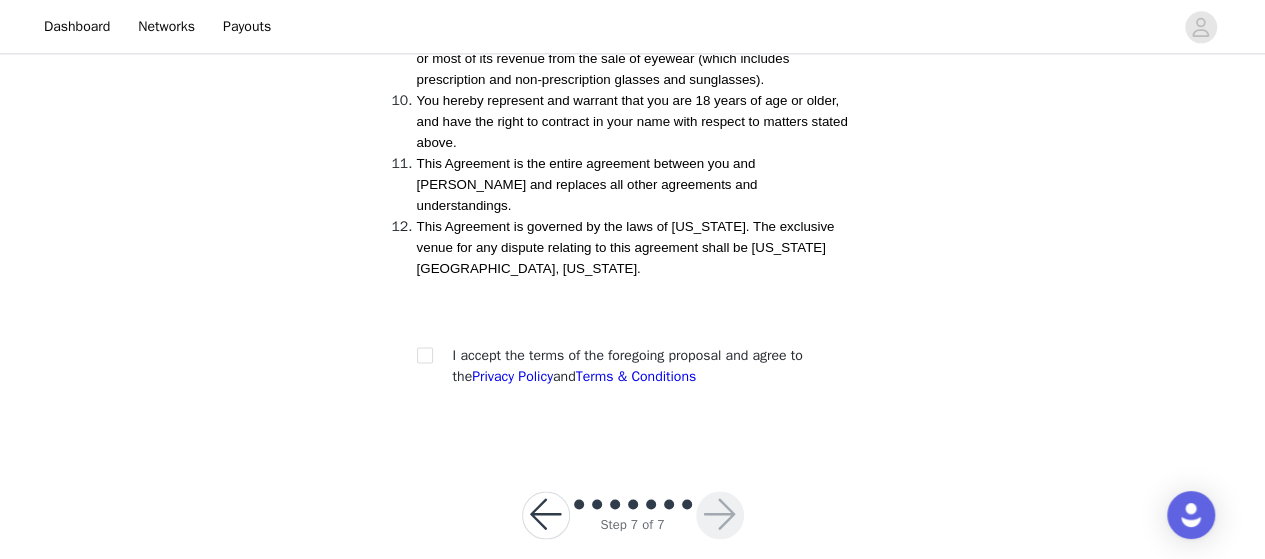 click on "You must agree to these content rights to participate.         Please agree to our Terms and Privacy Policy     WARBY PARKER’S USAGE : For a period of one month from the Post Date (the “Term”), you grant Warby Parker an unlimited, perpetual, assignable, worldwide, royalty-free, right and license to:
Use the Content, at Warby Parker’s sole discretion, as follows (the “Usage Rights”):
On Warby Parker’s social media channels,
Digital marketing, including without limitation, organic social media posts, and
For brand archival purposes (in perpetuity).
Include your name, image, and biographical information in connection with Warby Parker’s use of the Video; provided that such use is in accordance with the Usage Rights set forth above.
For the avoidance of doubt, Warby Parker will not be obligated to remove any posts that include the Video so long as such posts were first published during the applicable licensed period set forth above.
OTHER PROVISIONS :" at bounding box center [633, -299] 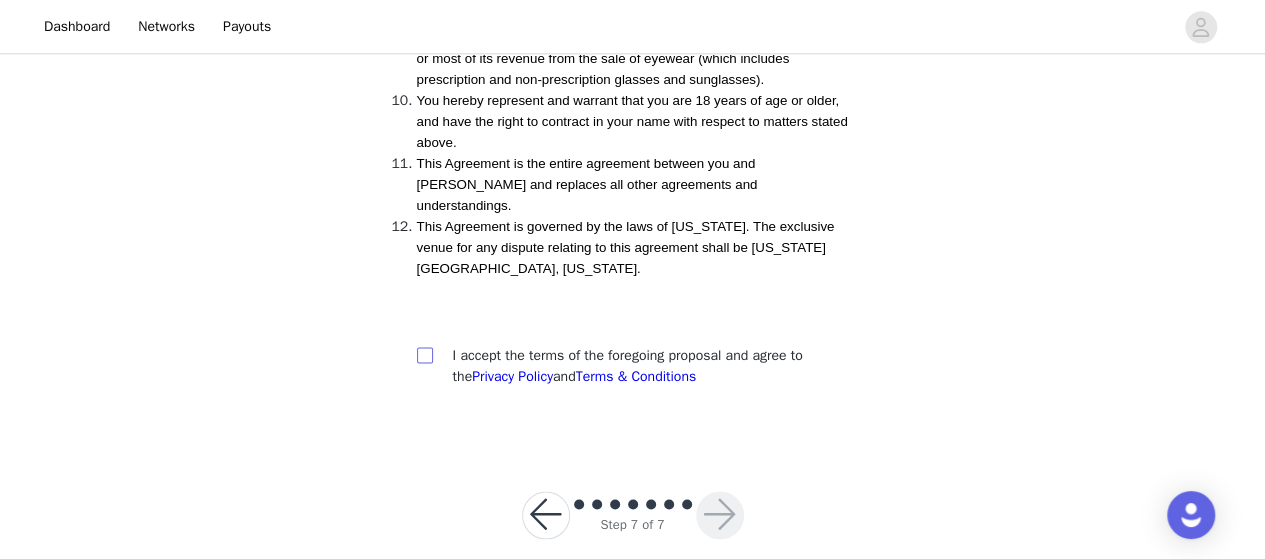 click at bounding box center [424, 354] 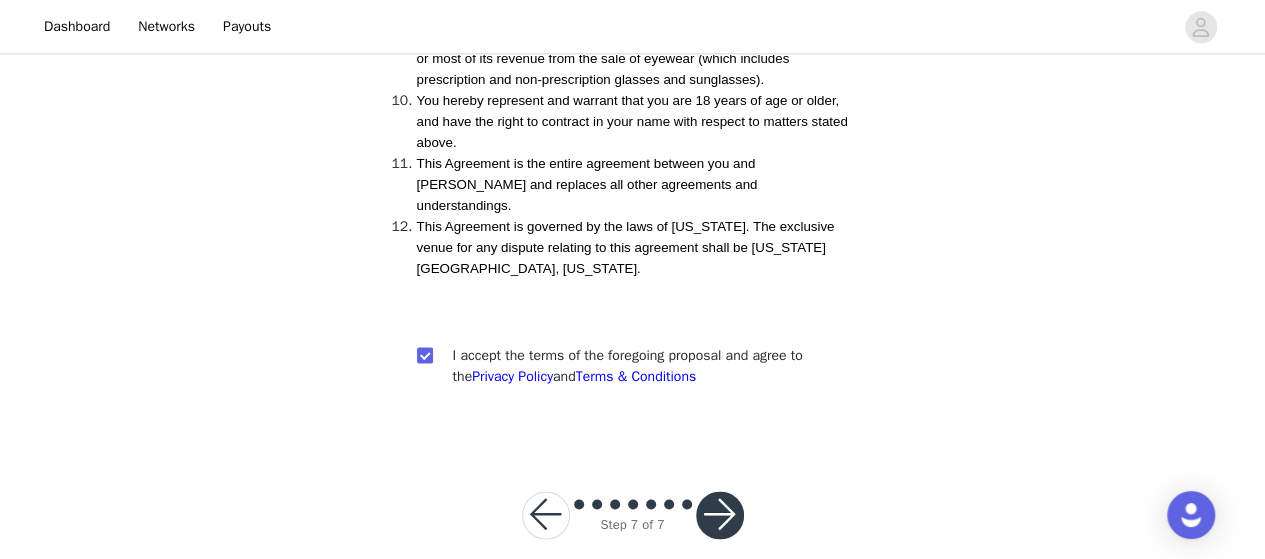 click at bounding box center (720, 515) 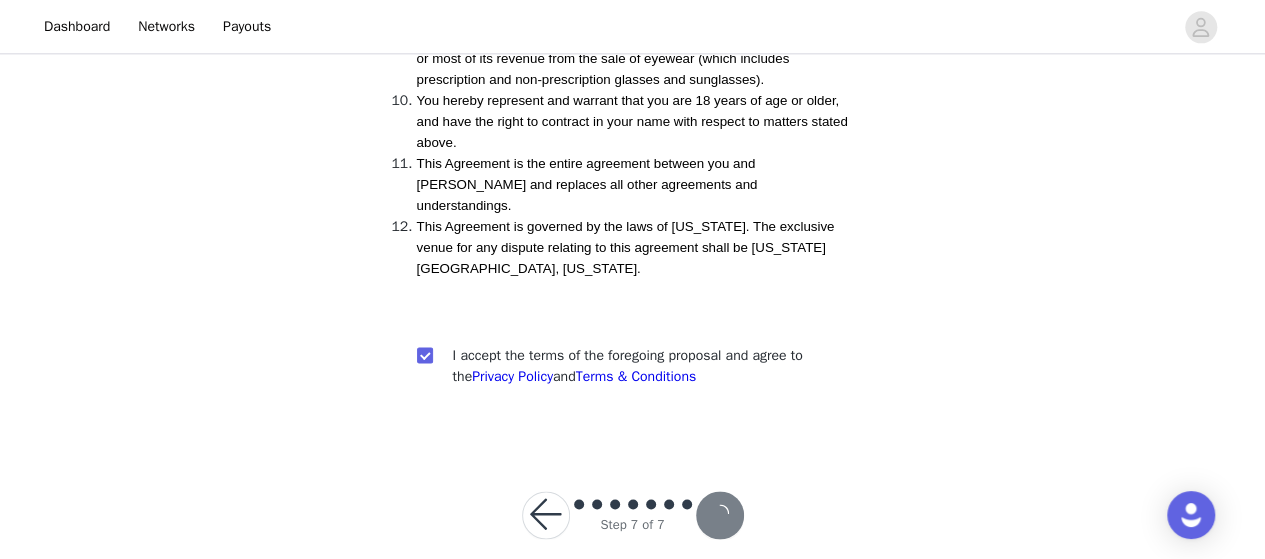 scroll, scrollTop: 1176, scrollLeft: 0, axis: vertical 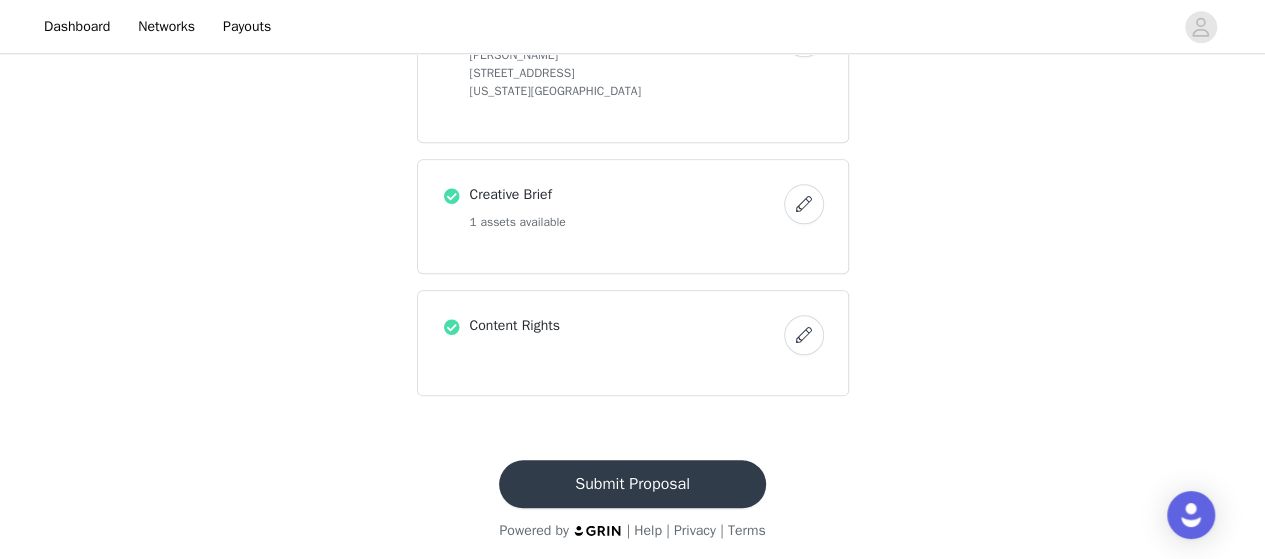 click on "Submit Proposal" at bounding box center [632, 484] 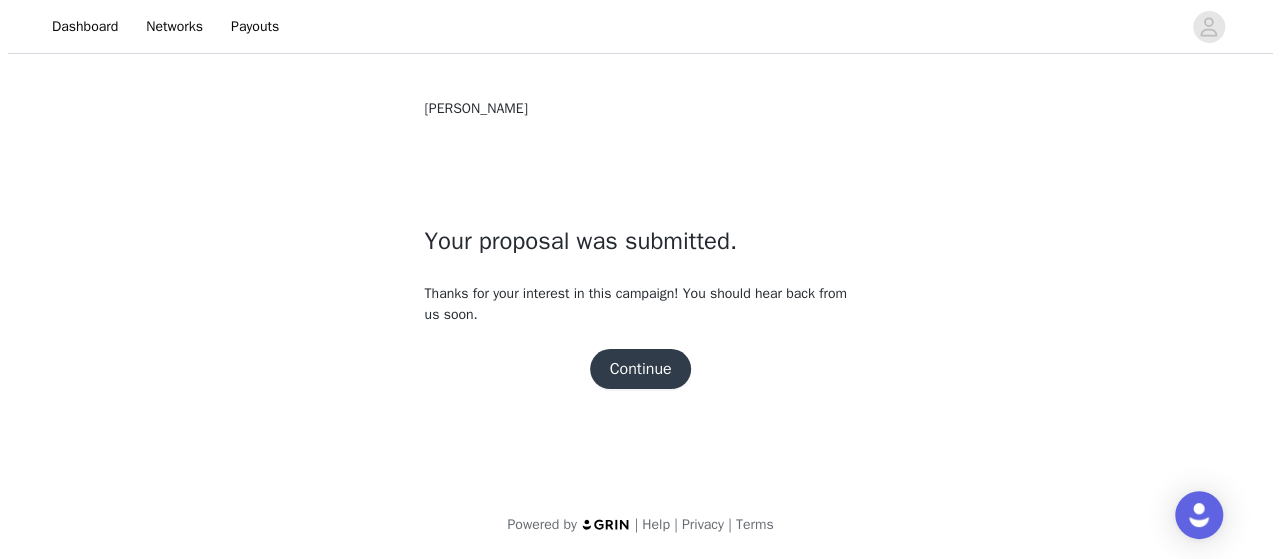 scroll, scrollTop: 0, scrollLeft: 0, axis: both 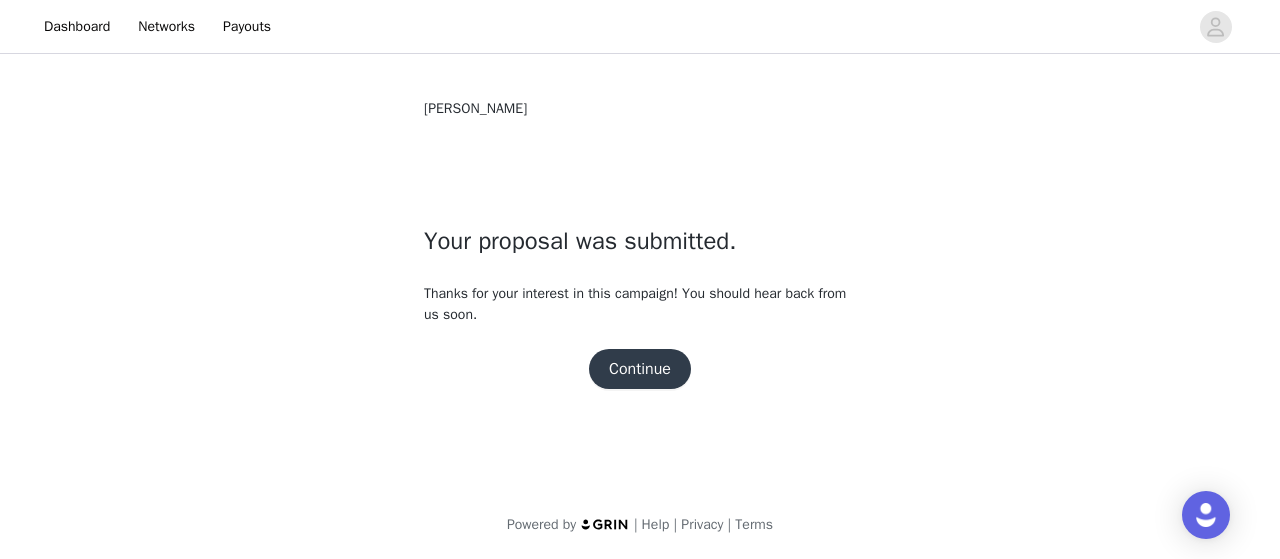 click on "Continue" at bounding box center [640, 369] 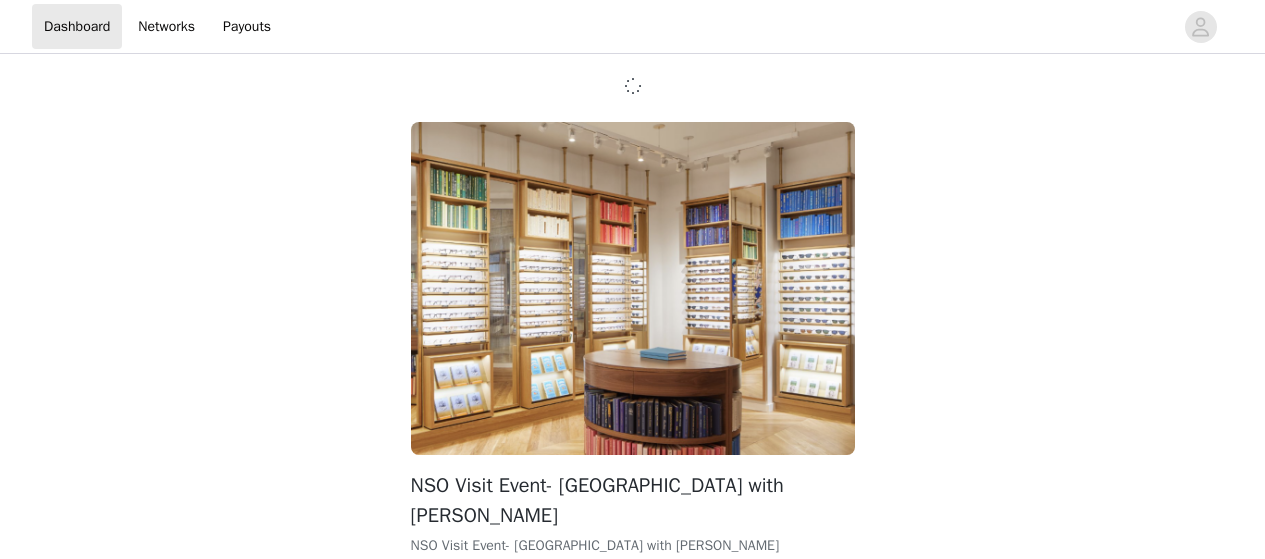 scroll, scrollTop: 0, scrollLeft: 0, axis: both 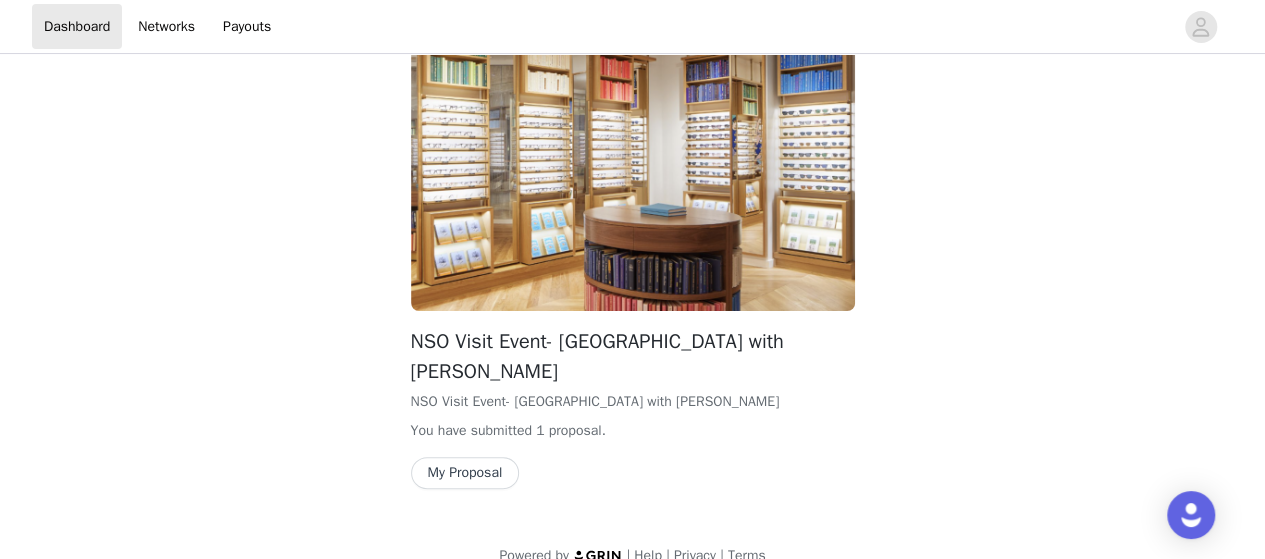 click on "My Proposal" at bounding box center (465, 473) 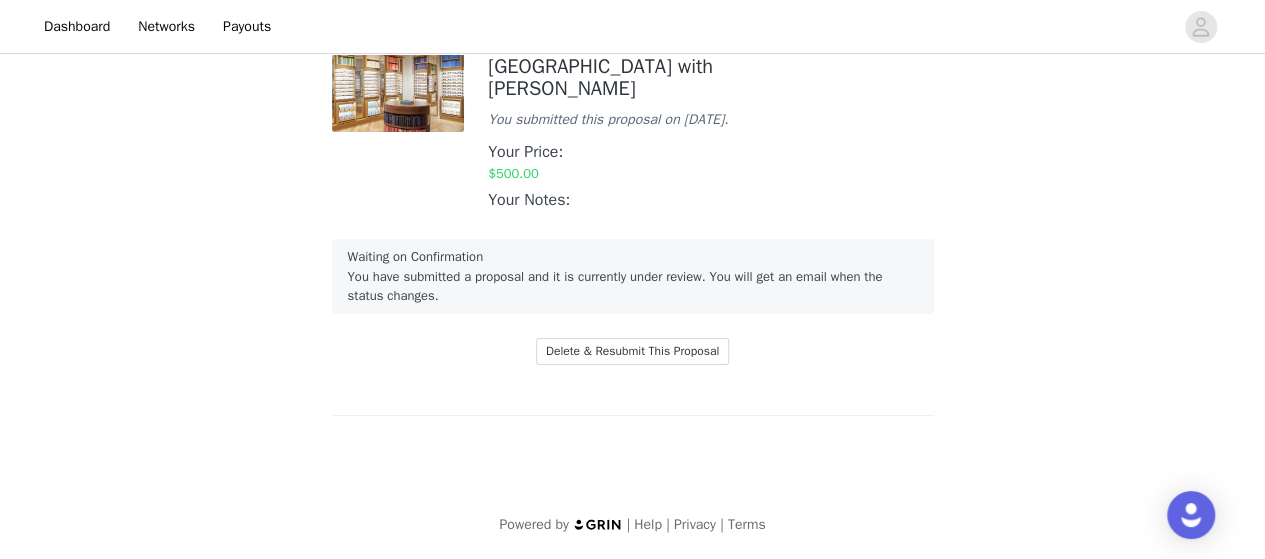 scroll, scrollTop: 25, scrollLeft: 0, axis: vertical 